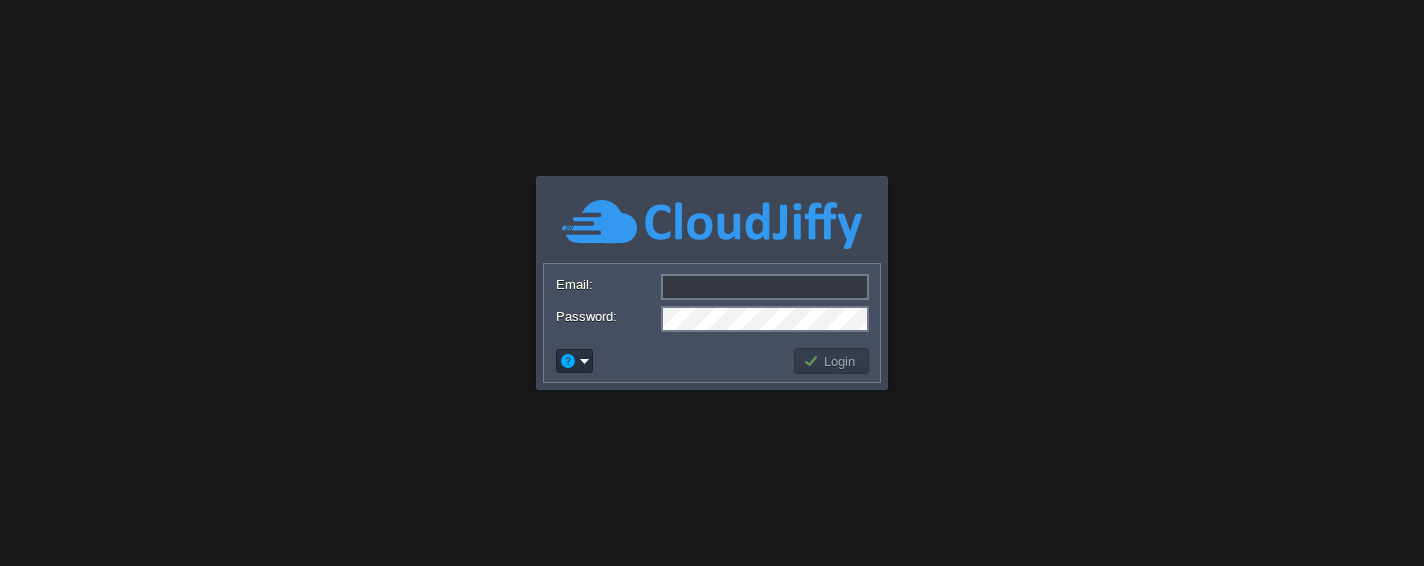 scroll, scrollTop: 0, scrollLeft: 0, axis: both 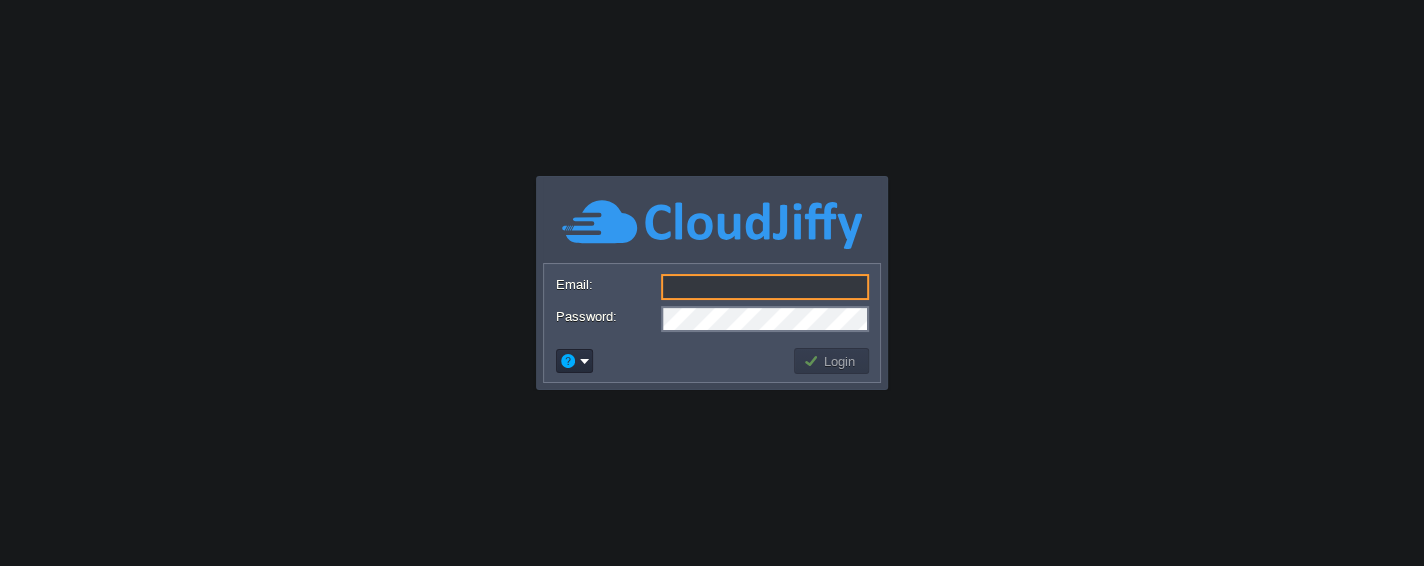click on "Email:" at bounding box center (765, 287) 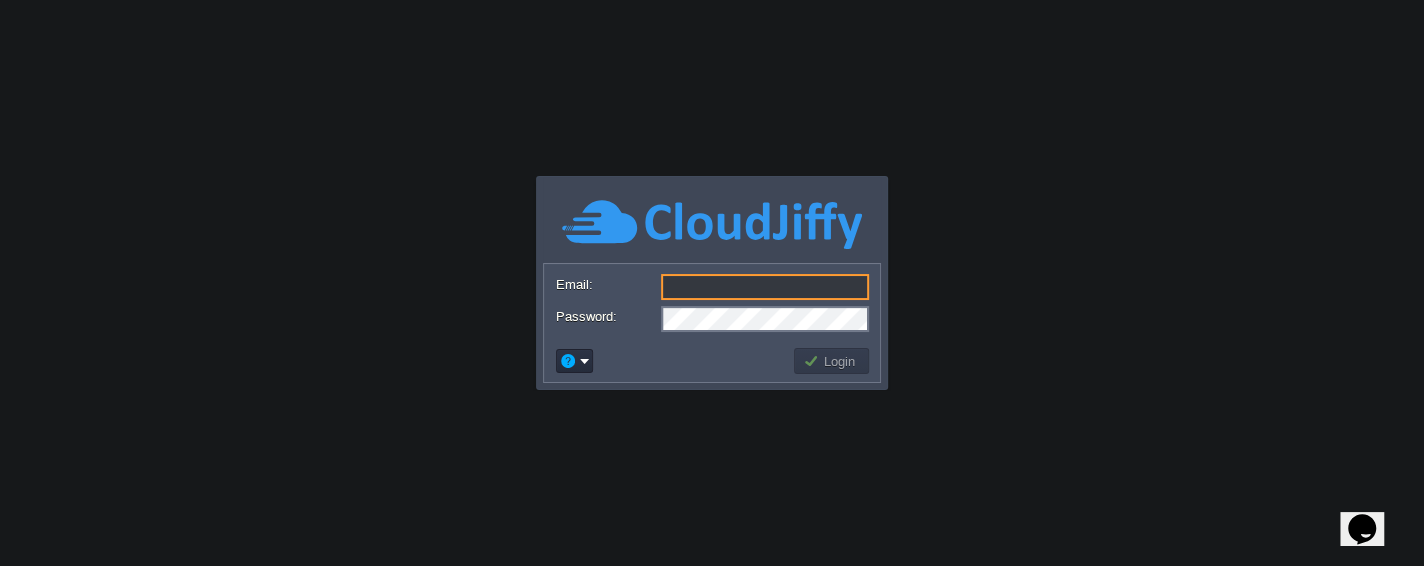 scroll, scrollTop: 0, scrollLeft: 0, axis: both 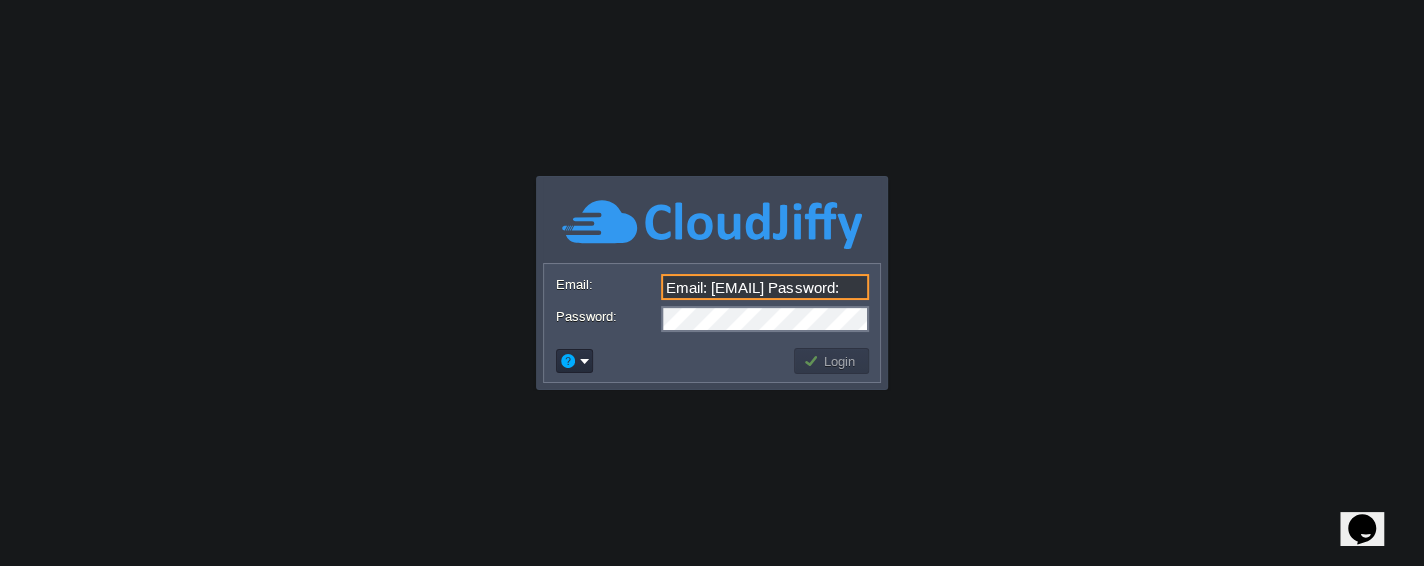 click on "Email: [EMAIL] Password:" at bounding box center (712, 302) 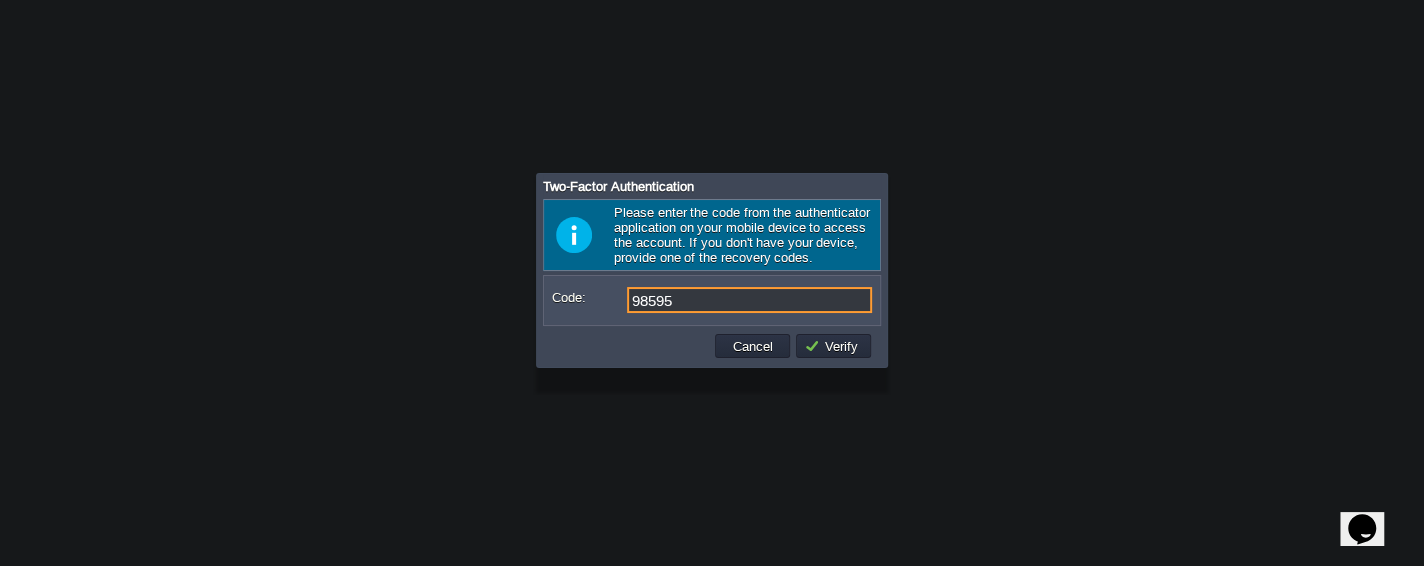 type on "985956" 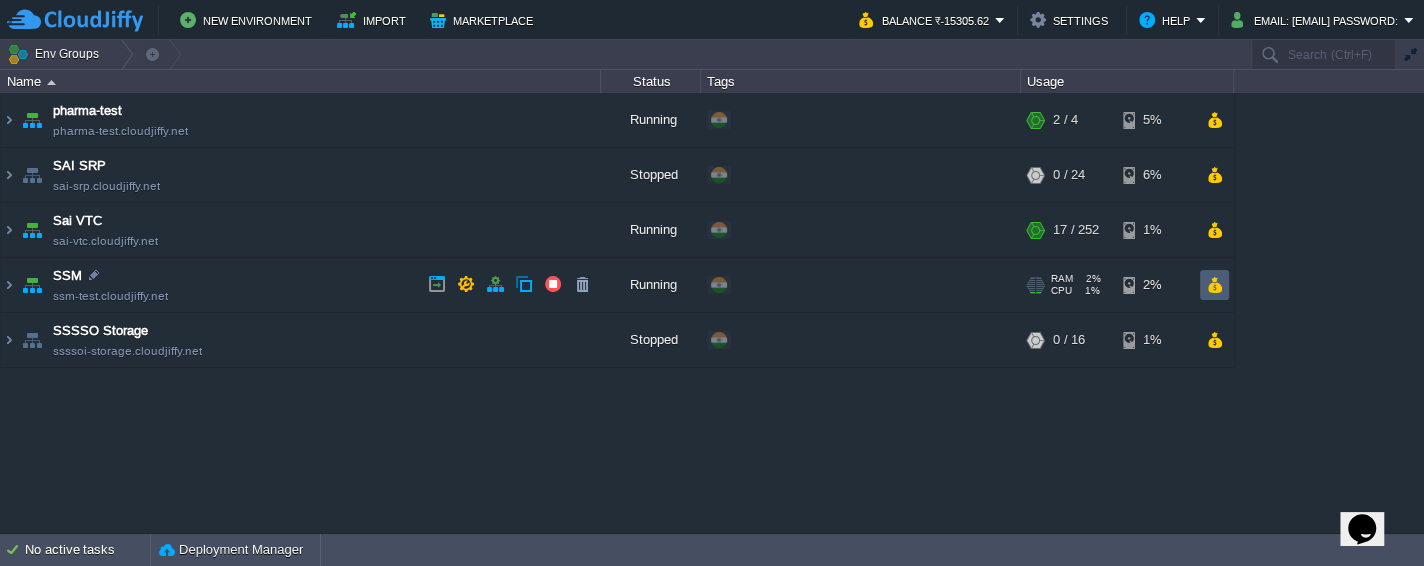 click at bounding box center (1214, 285) 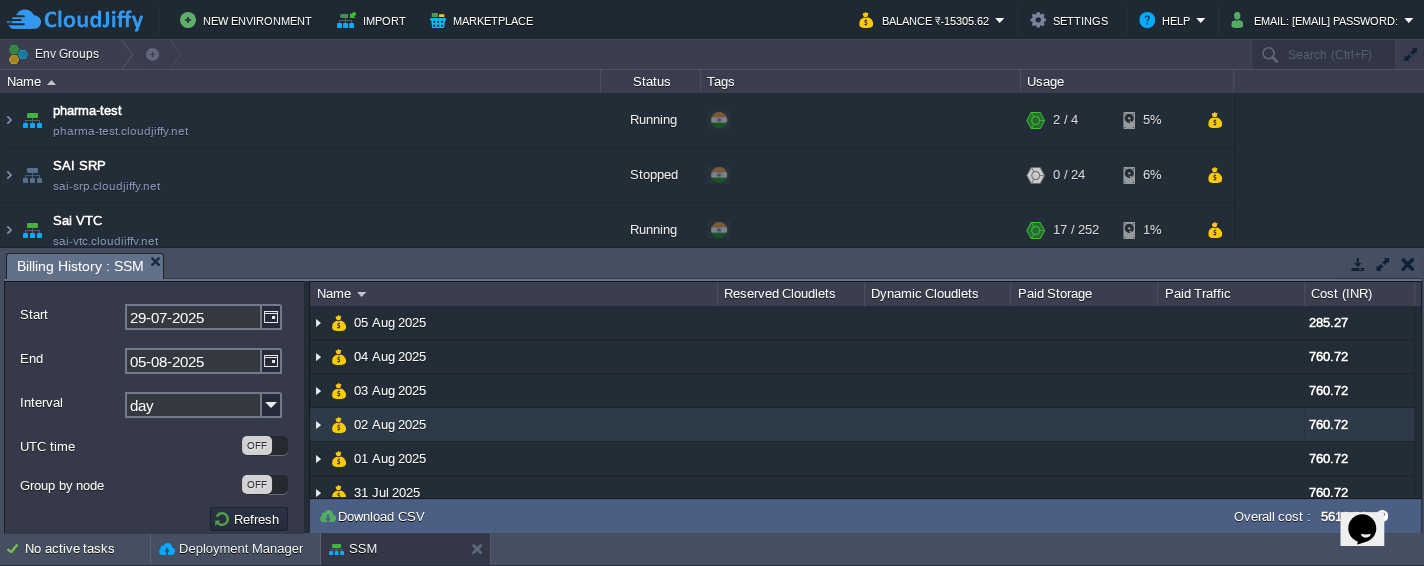 scroll, scrollTop: 78, scrollLeft: 0, axis: vertical 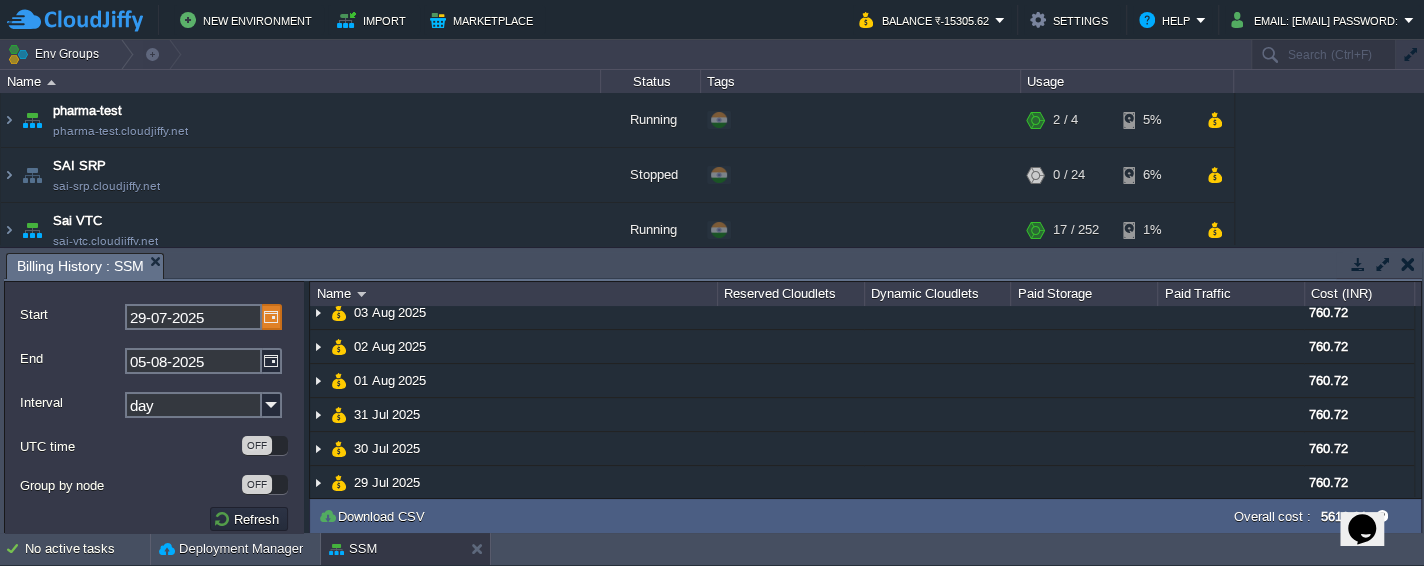 click at bounding box center [272, 317] 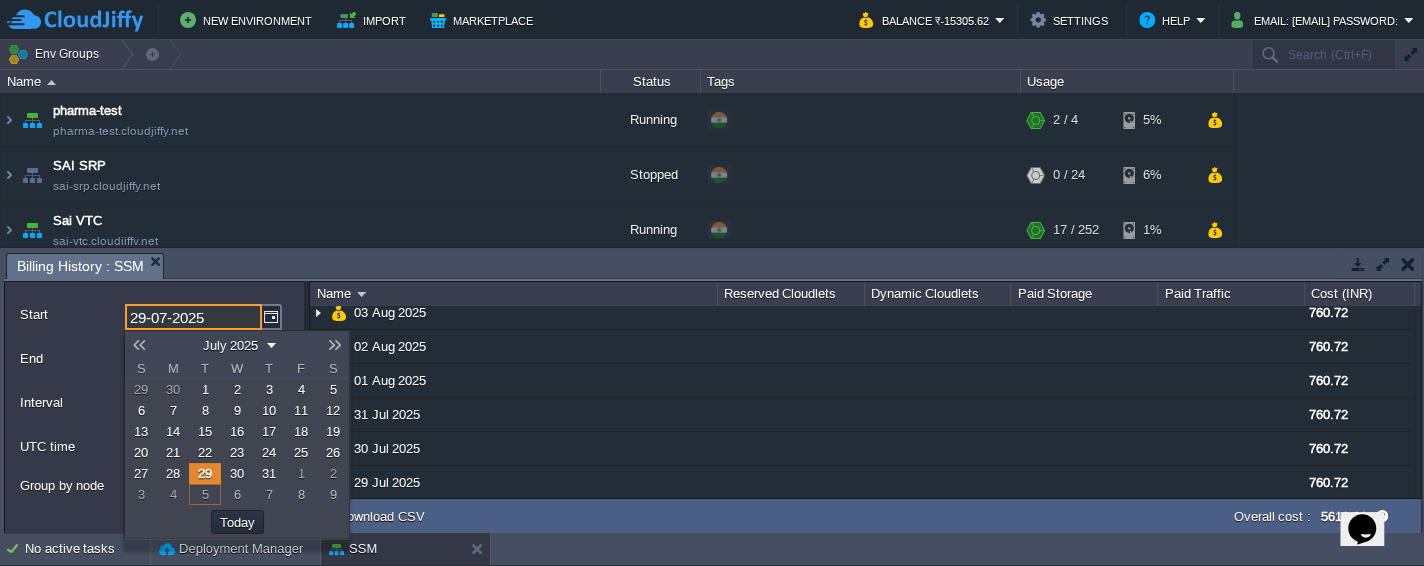 click on "22" at bounding box center (205, 452) 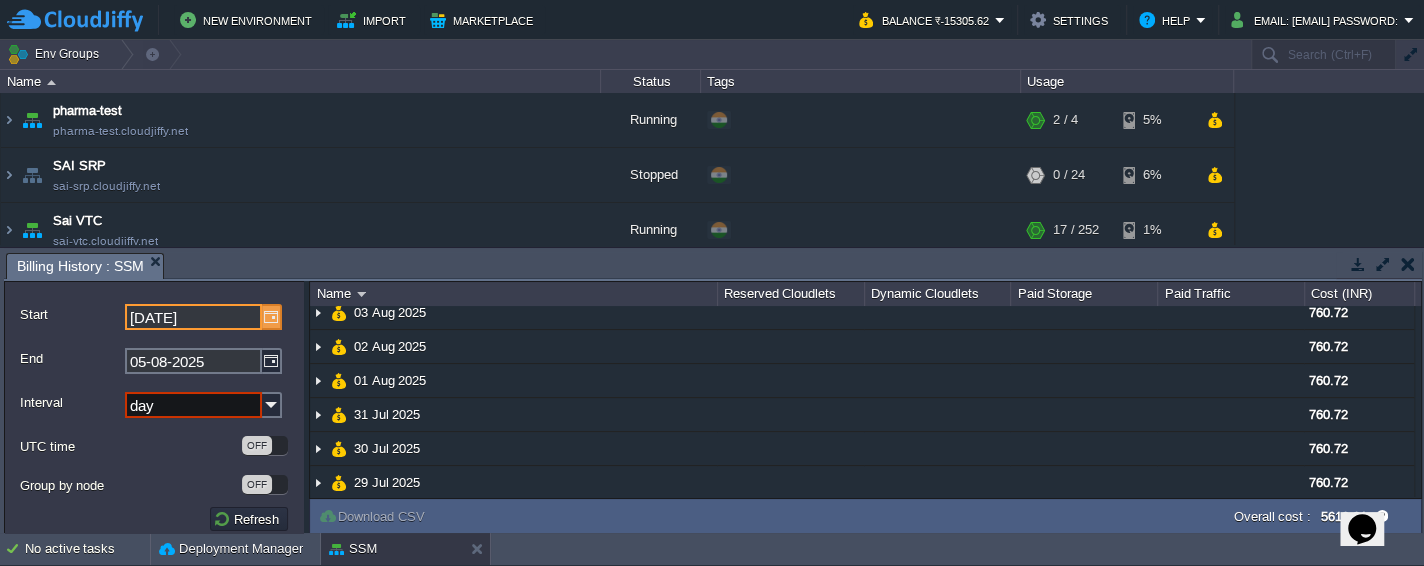 click at bounding box center (272, 317) 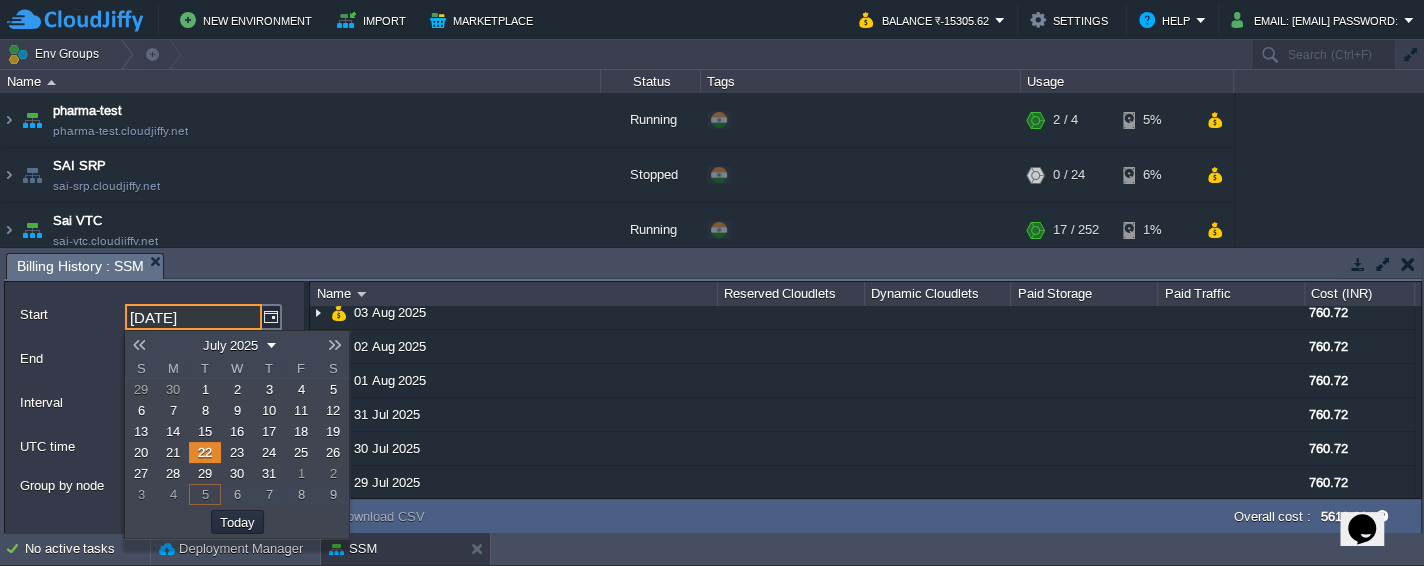 click on "1" at bounding box center [205, 389] 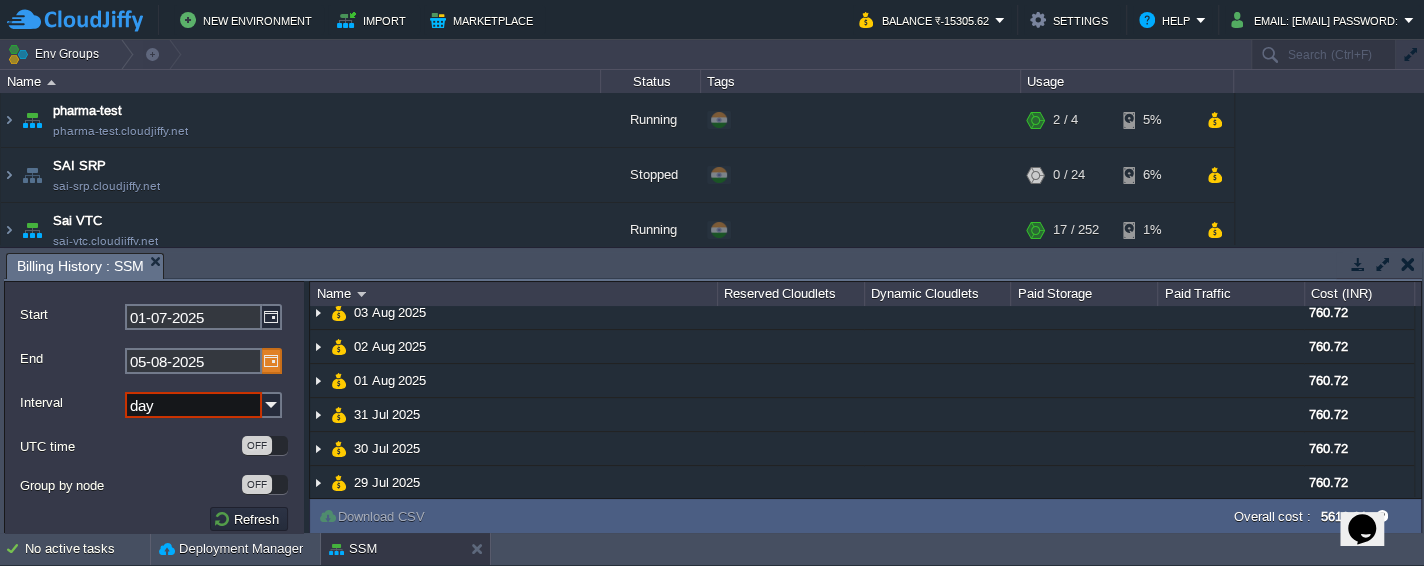 click at bounding box center [272, 361] 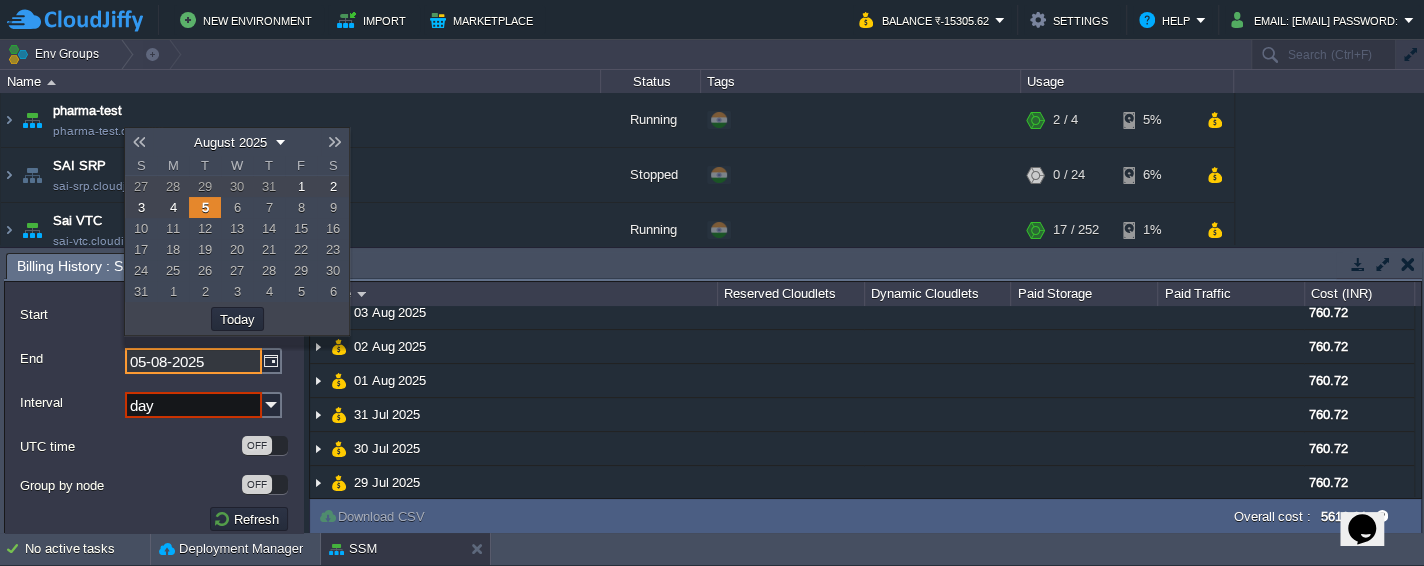 click on "5" at bounding box center (205, 207) 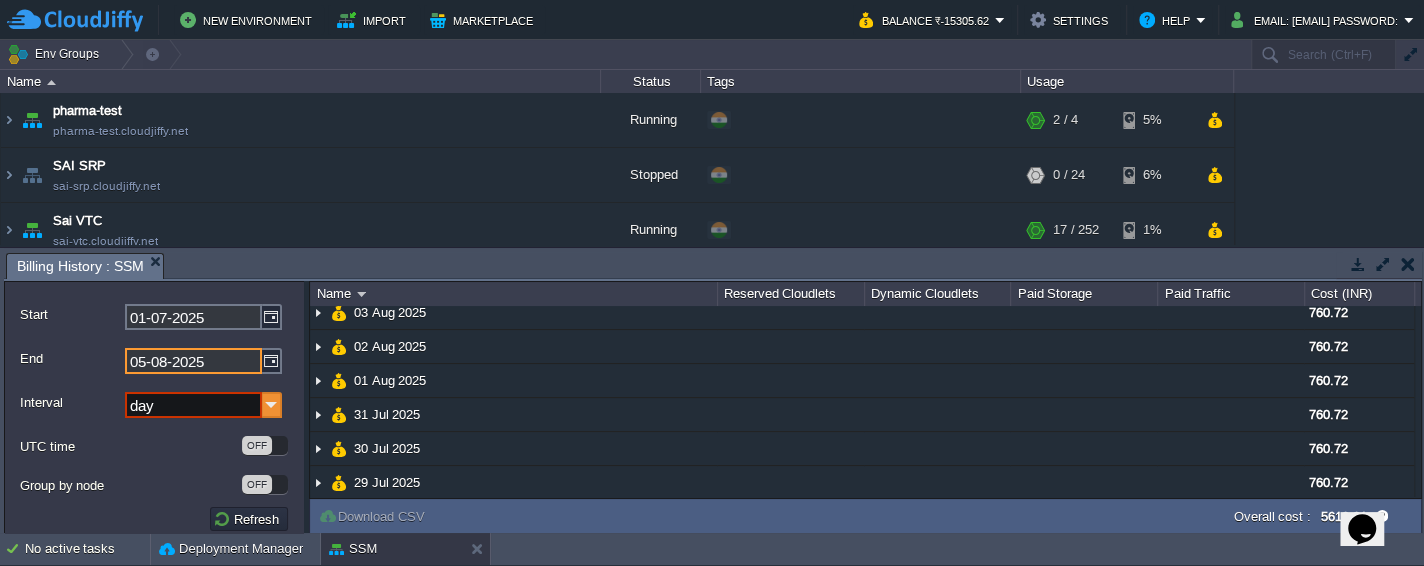 click at bounding box center (272, 405) 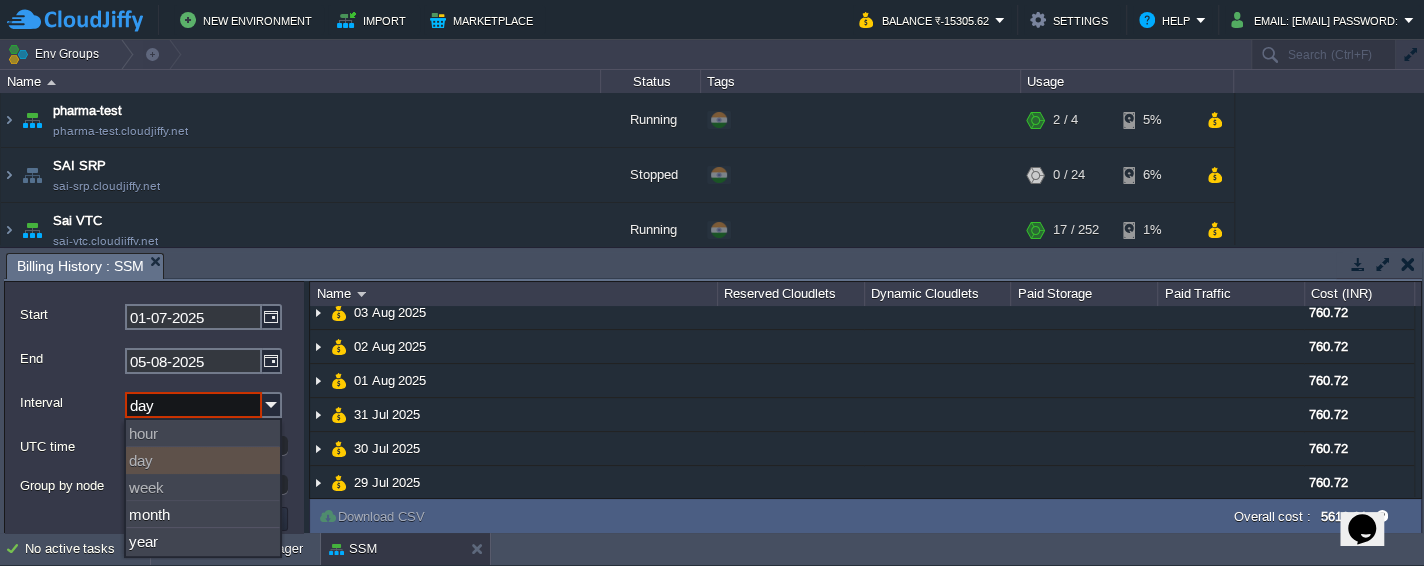 click on "End" at bounding box center (71, 358) 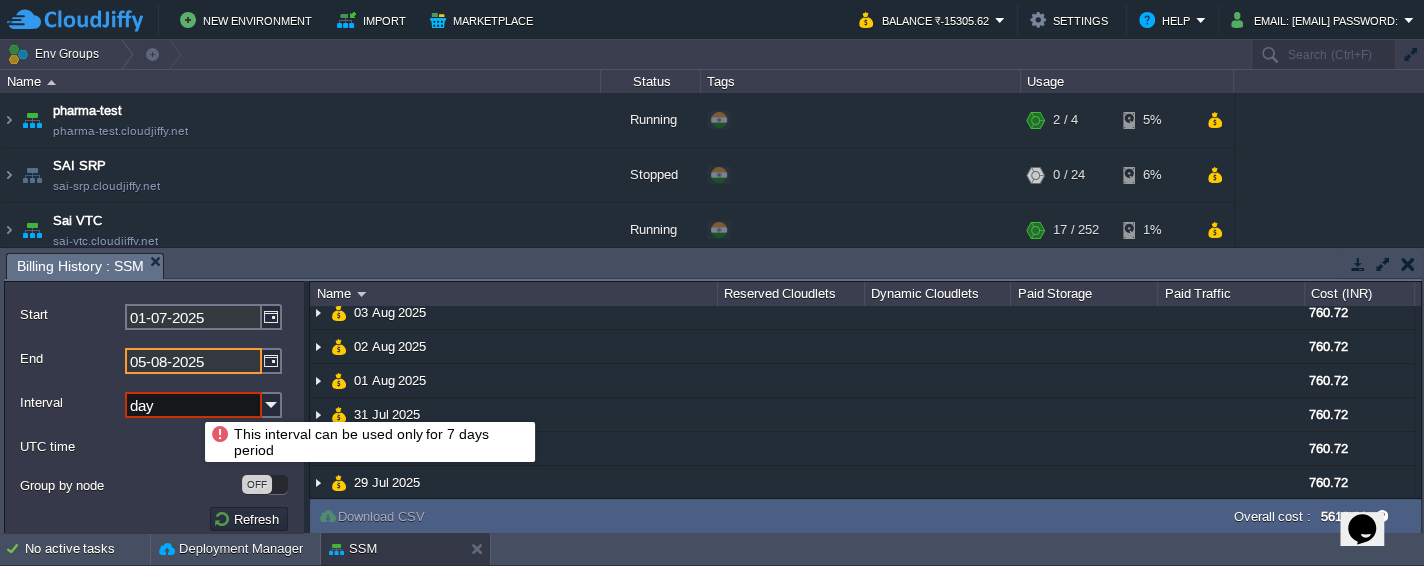 scroll, scrollTop: 16, scrollLeft: 0, axis: vertical 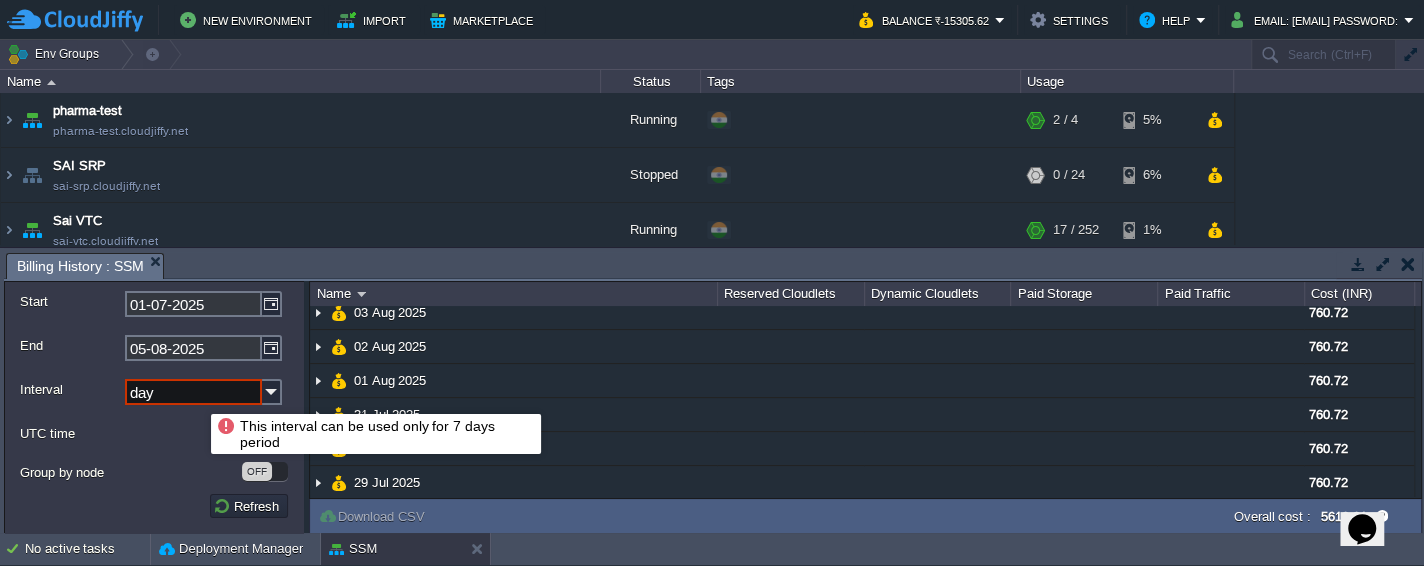 click on "day" at bounding box center [193, 392] 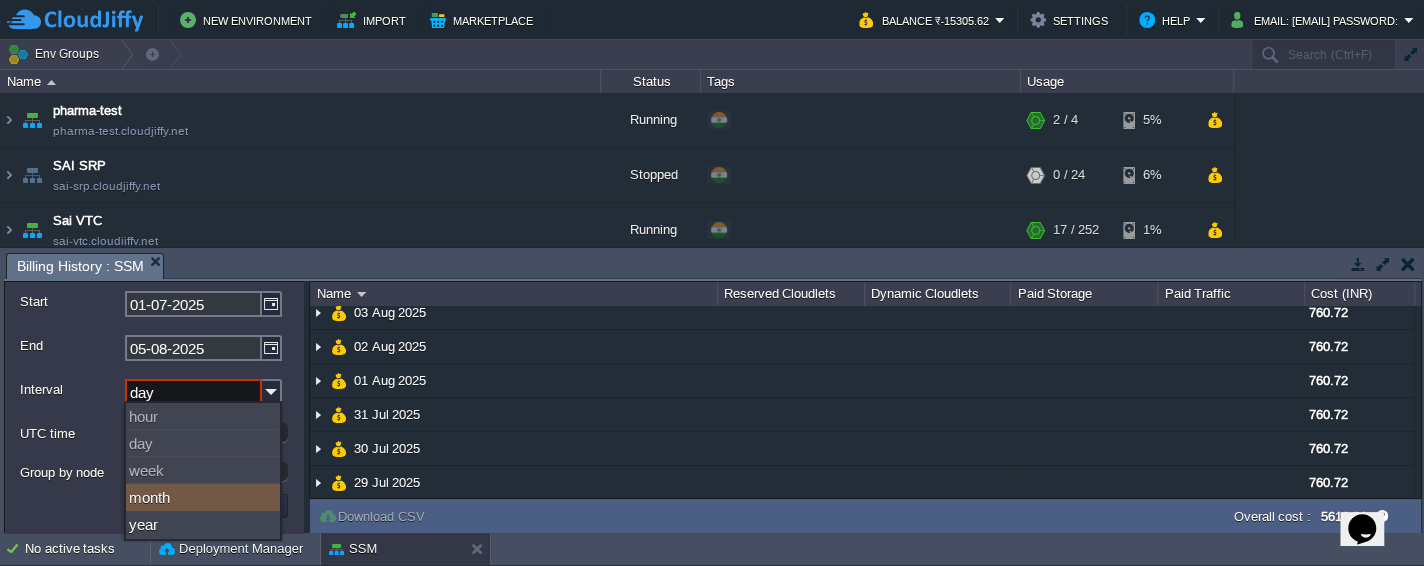click on "month" at bounding box center [203, 497] 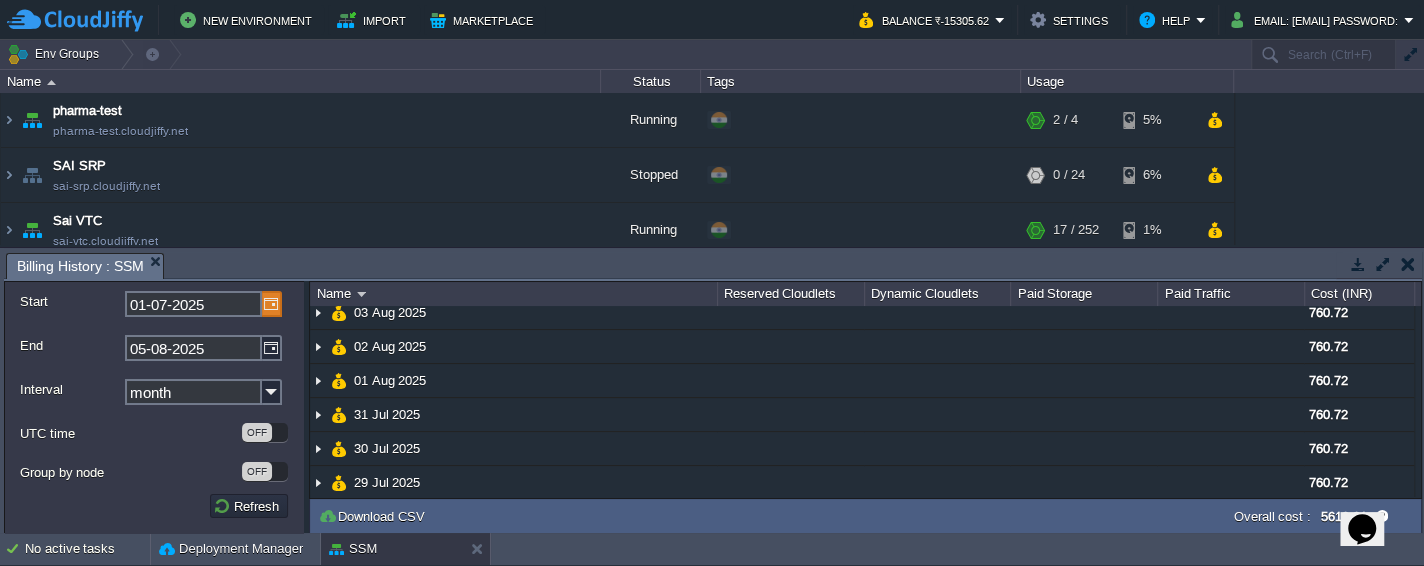 click at bounding box center (272, 304) 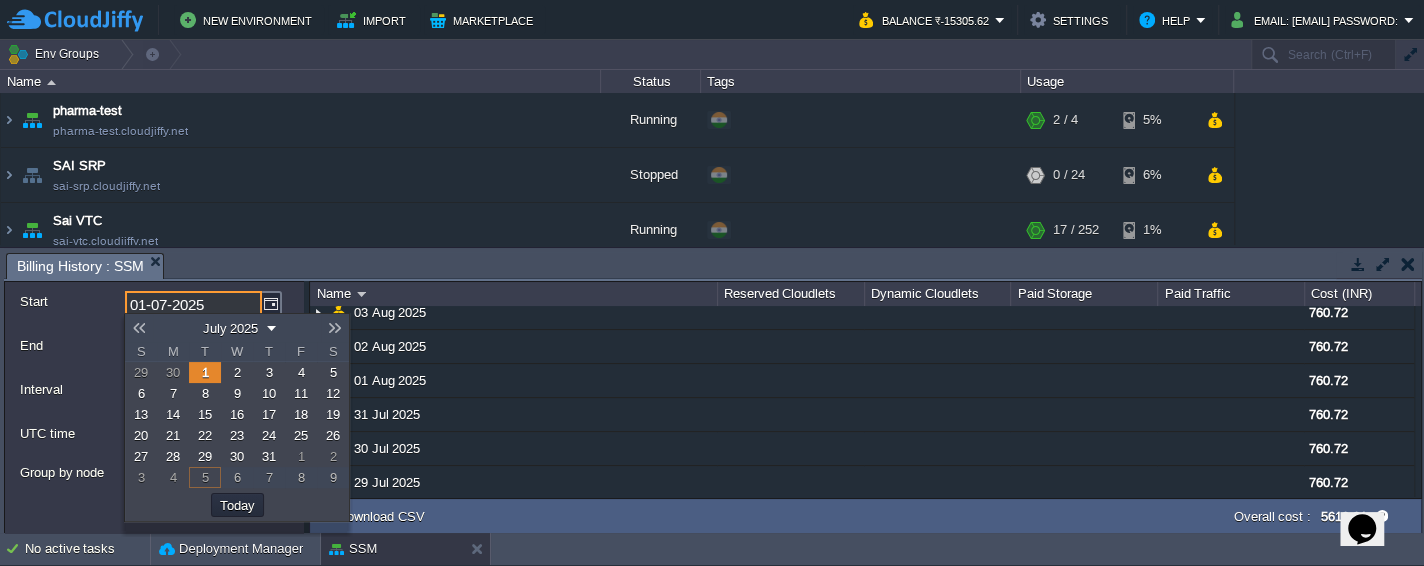 click on "1" at bounding box center (205, 372) 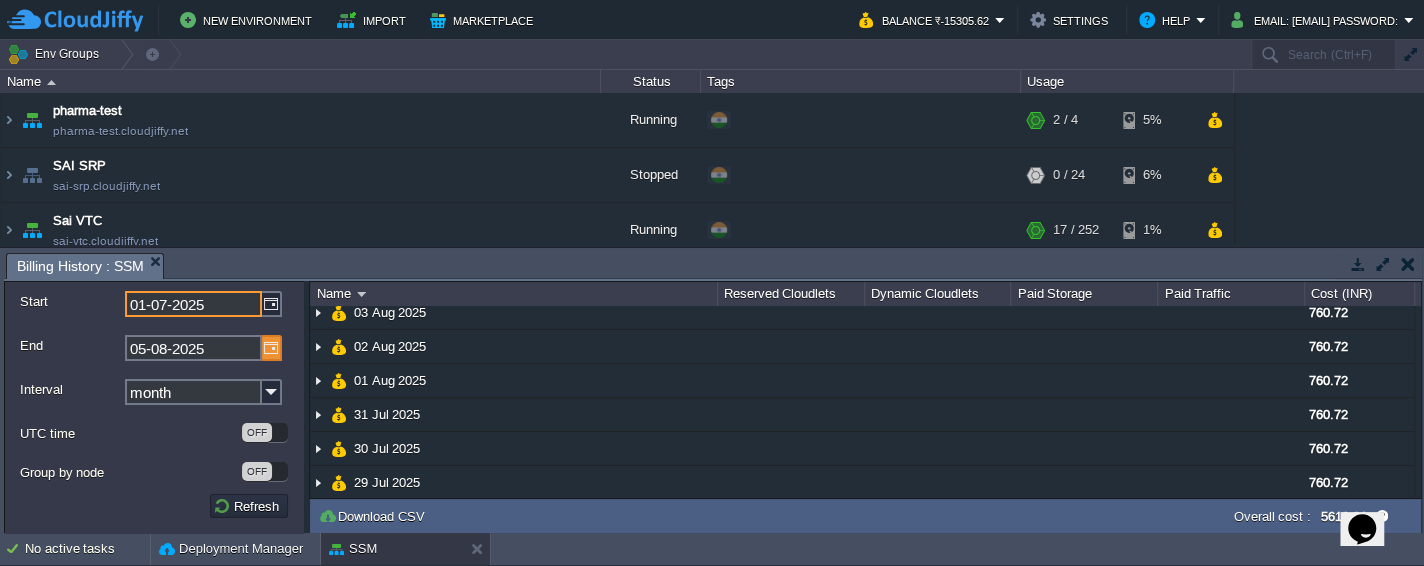 click at bounding box center [272, 348] 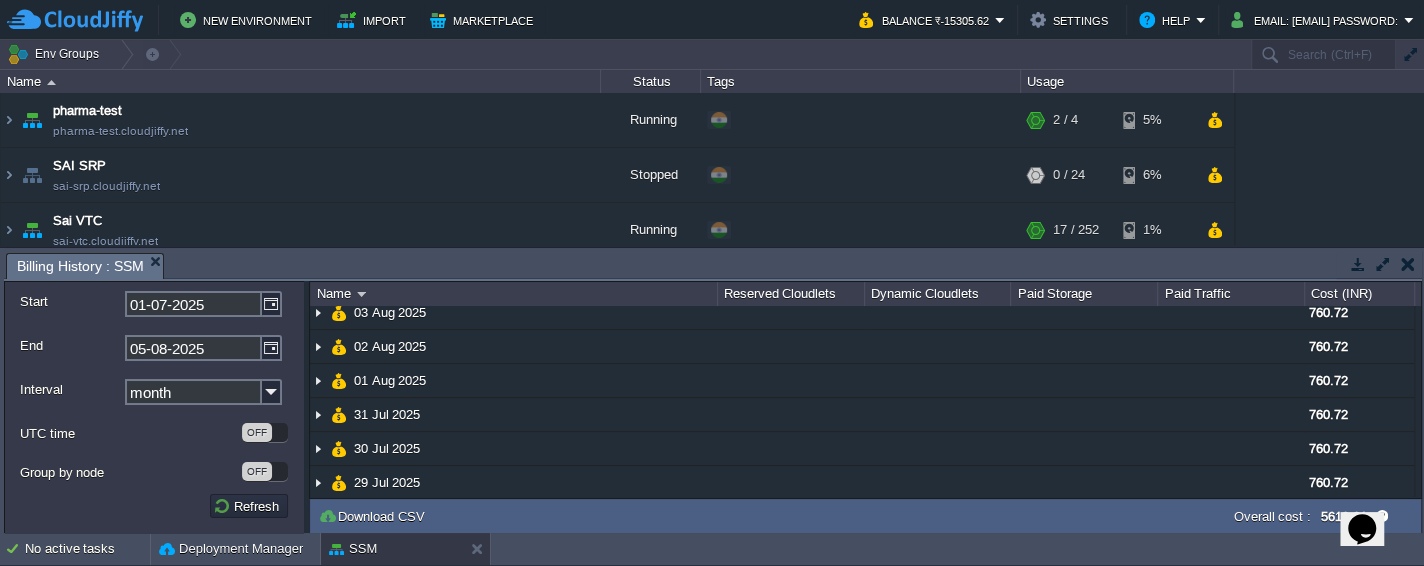 click on "Interval month" at bounding box center [154, 392] 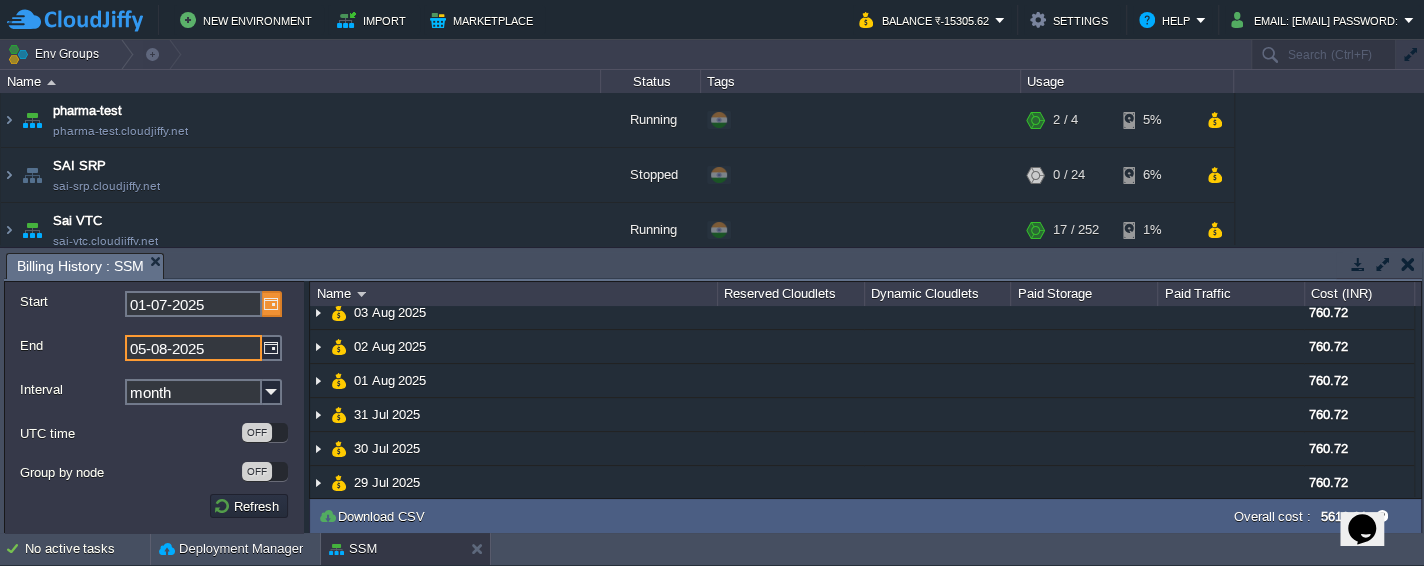 click at bounding box center (272, 304) 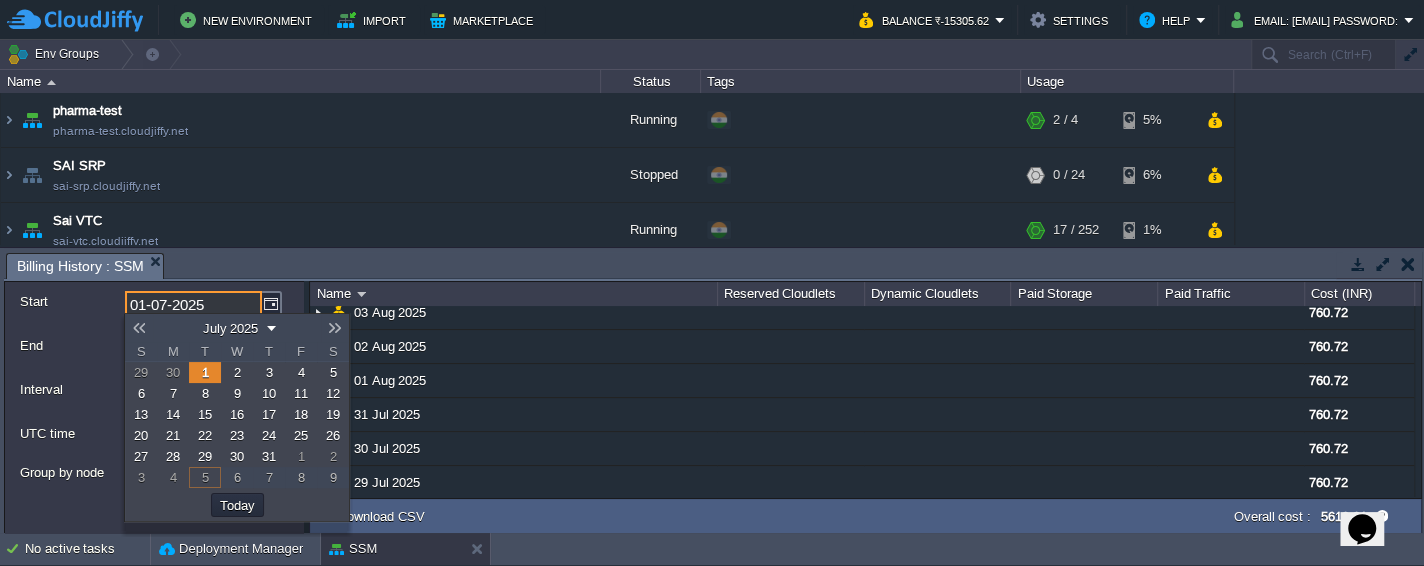 click on "8" at bounding box center [205, 393] 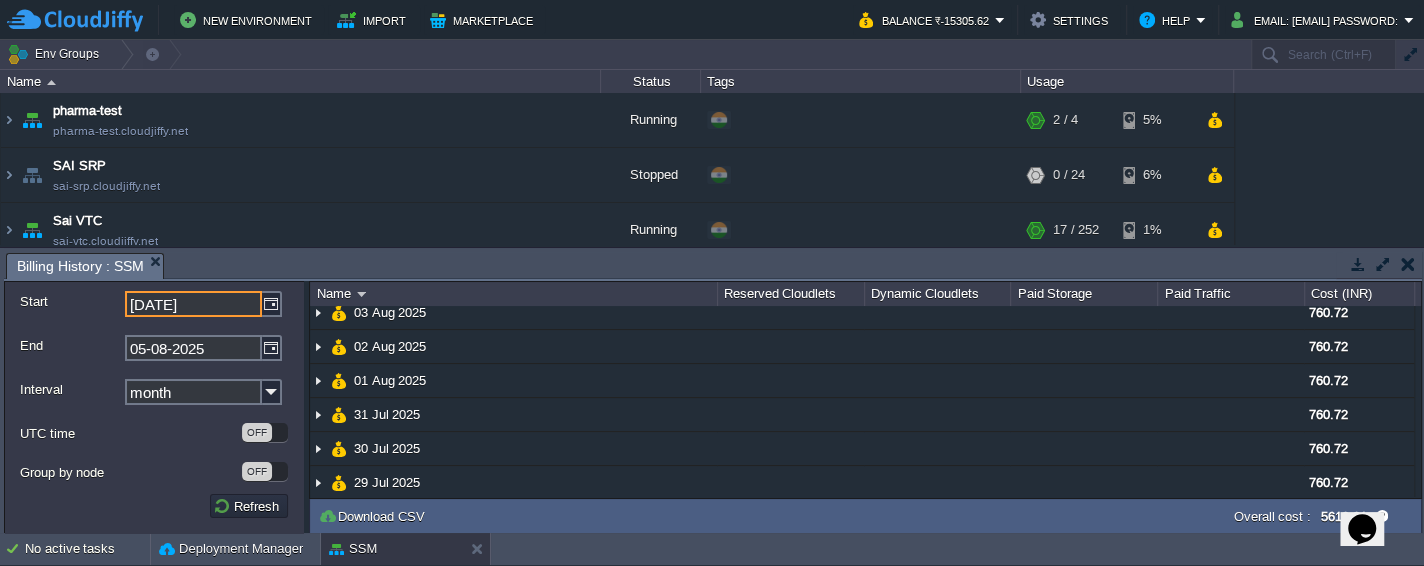 click on "month" at bounding box center [193, 392] 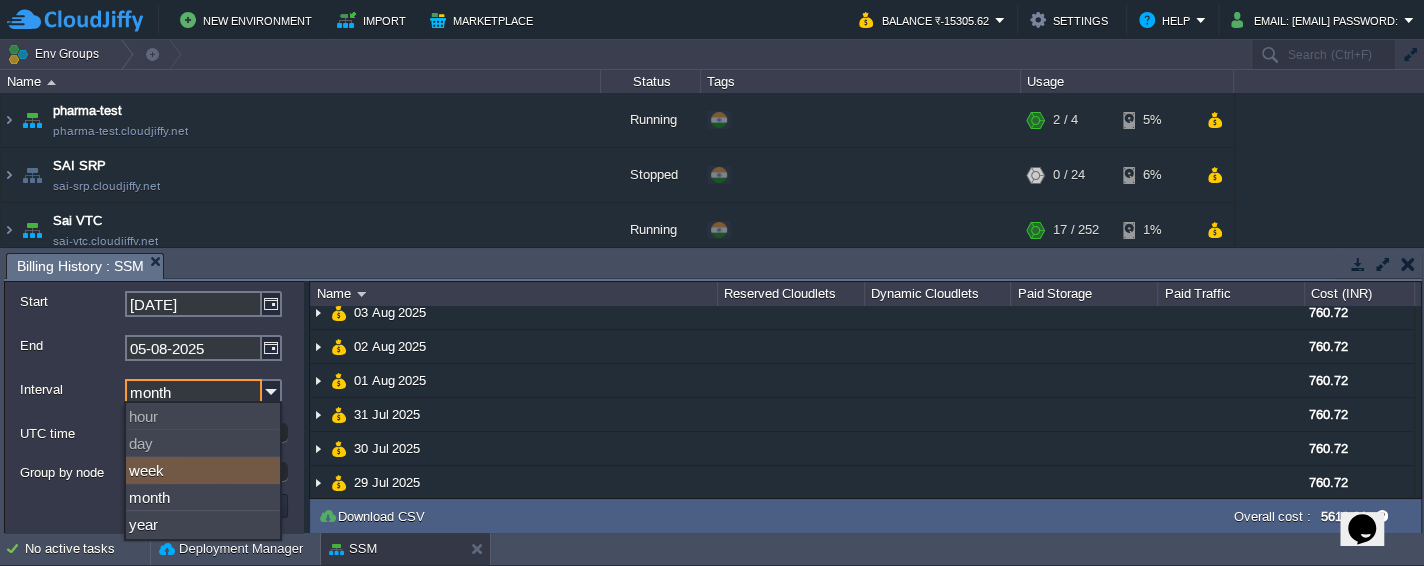 click on "week" at bounding box center (203, 470) 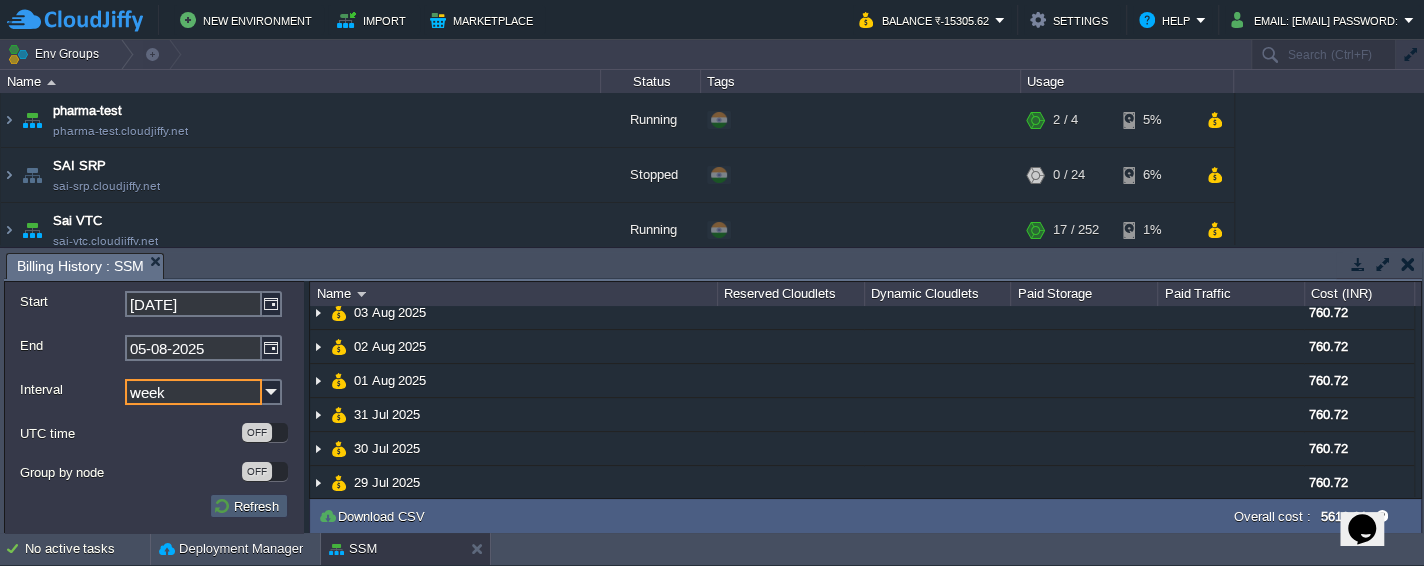 click on "Refresh" at bounding box center (249, 506) 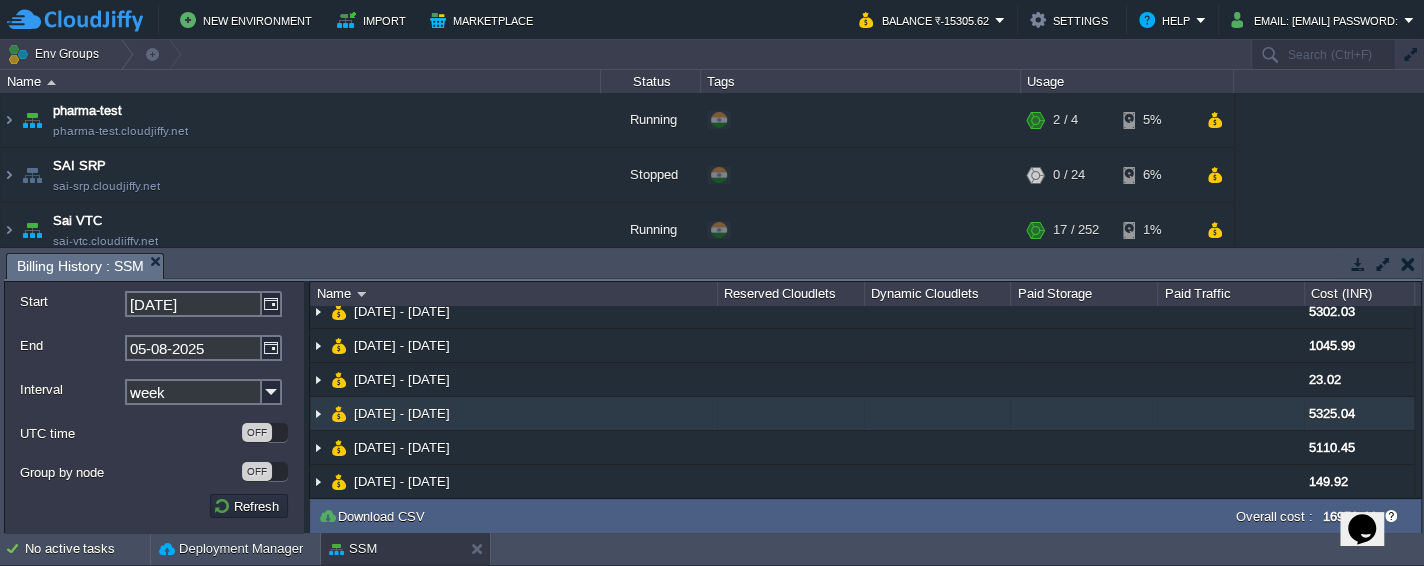 scroll, scrollTop: 0, scrollLeft: 0, axis: both 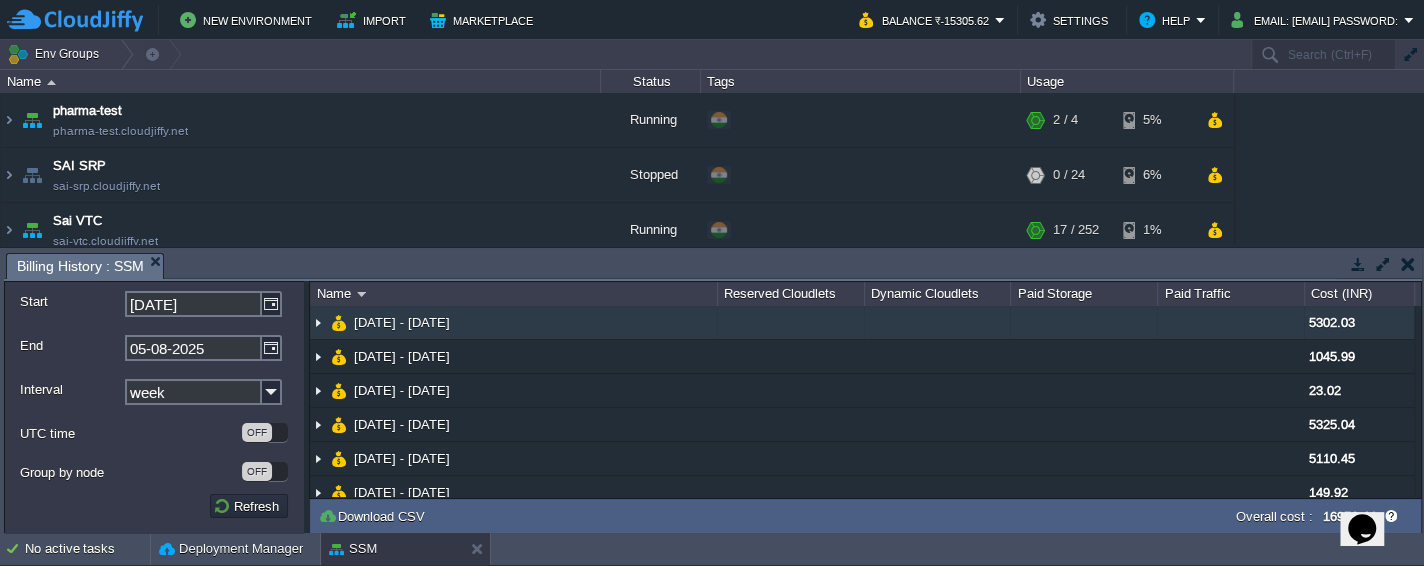 click at bounding box center [318, 322] 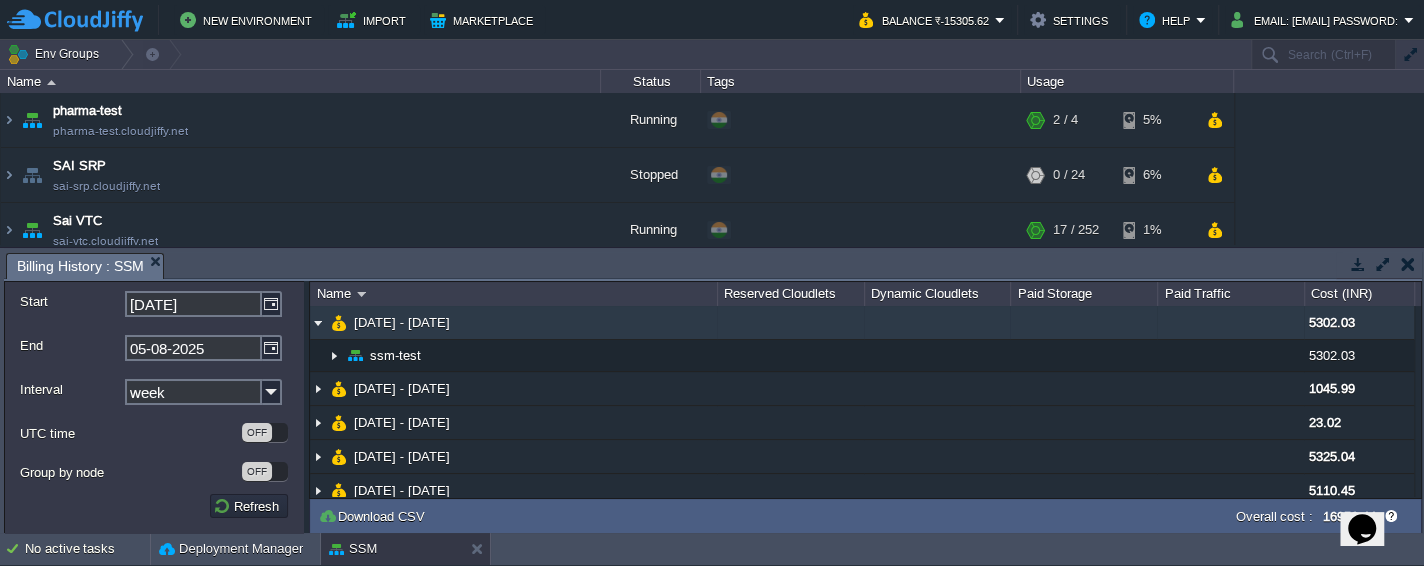 click at bounding box center (318, 322) 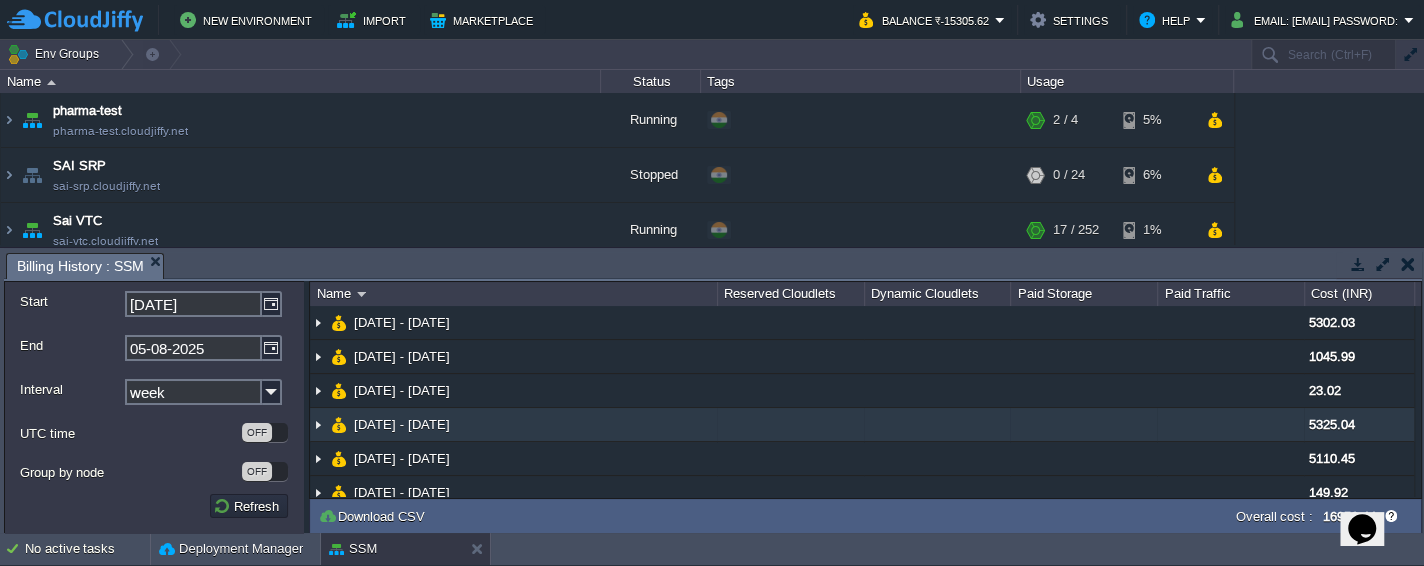 scroll, scrollTop: 11, scrollLeft: 0, axis: vertical 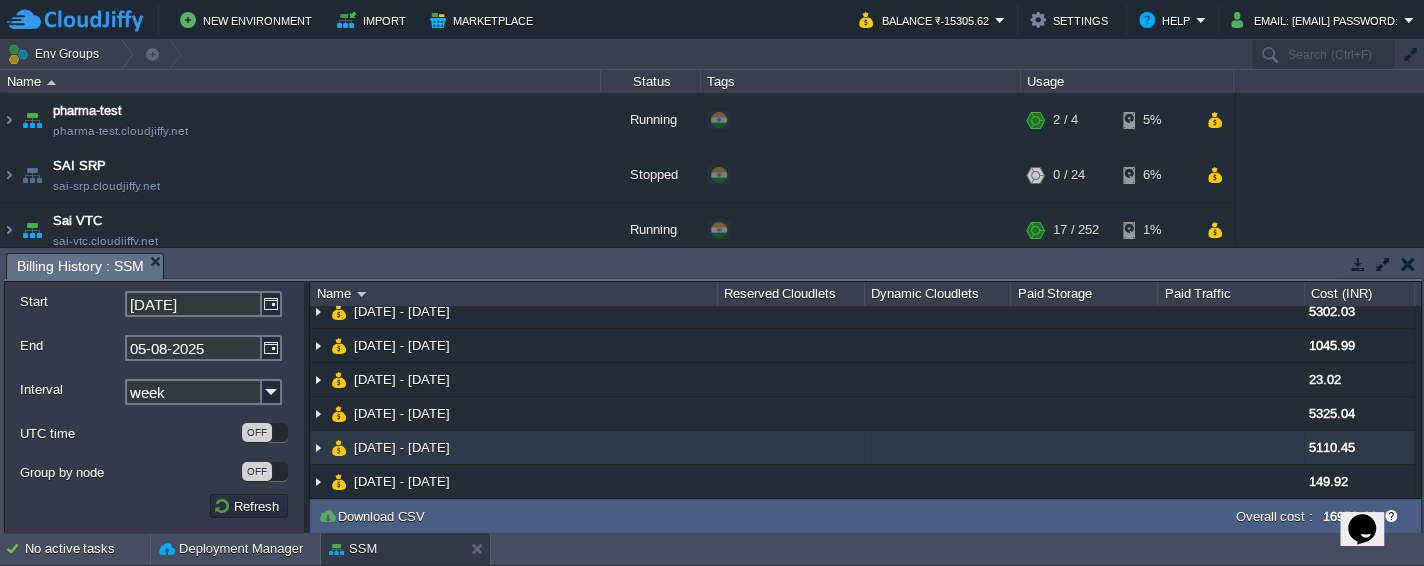 click on "[DATE] - [DATE]" at bounding box center (513, 448) 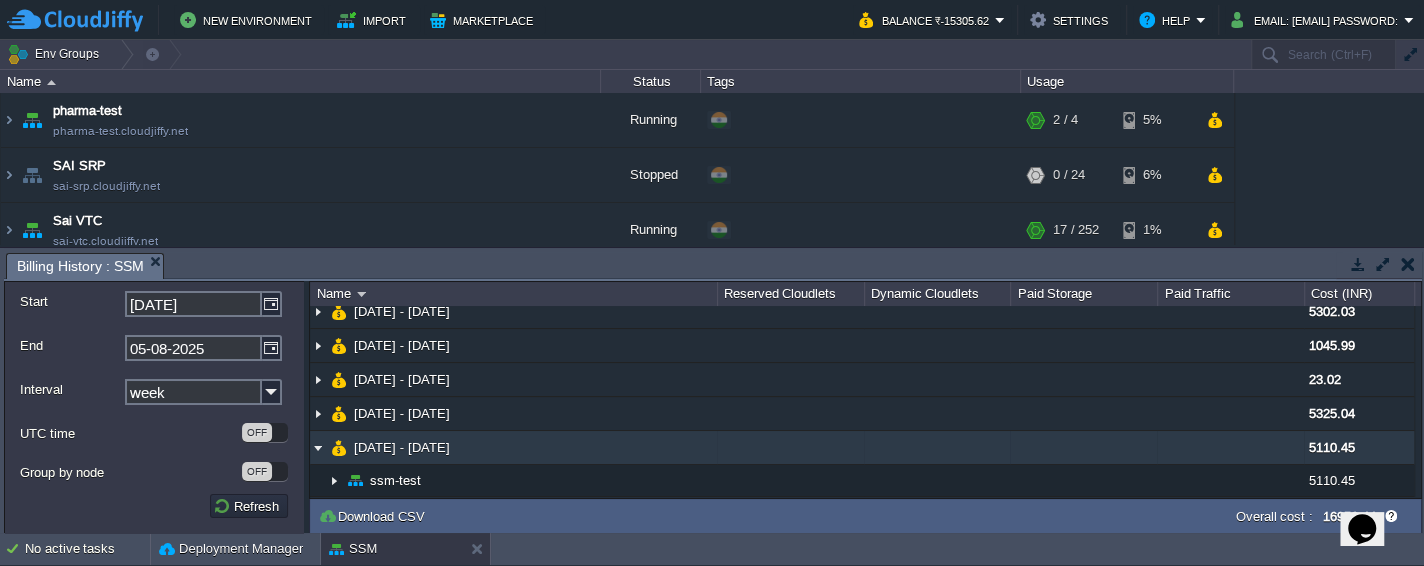 scroll, scrollTop: 42, scrollLeft: 0, axis: vertical 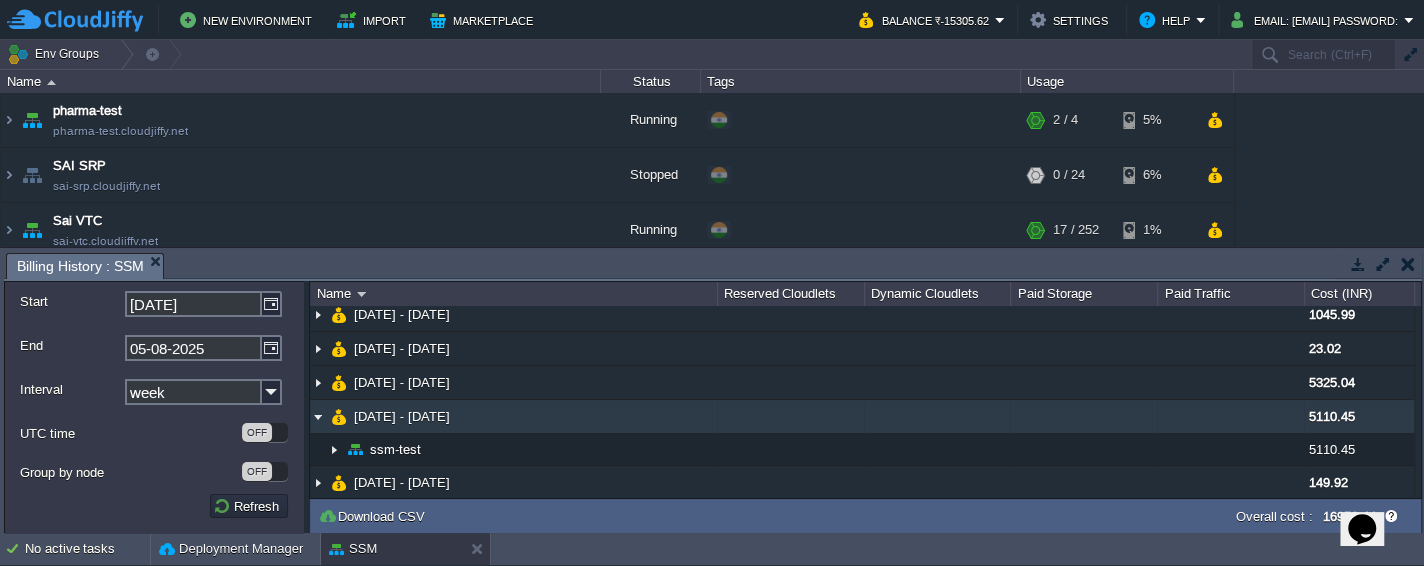 click on "[DATE] - [DATE]" at bounding box center [513, 417] 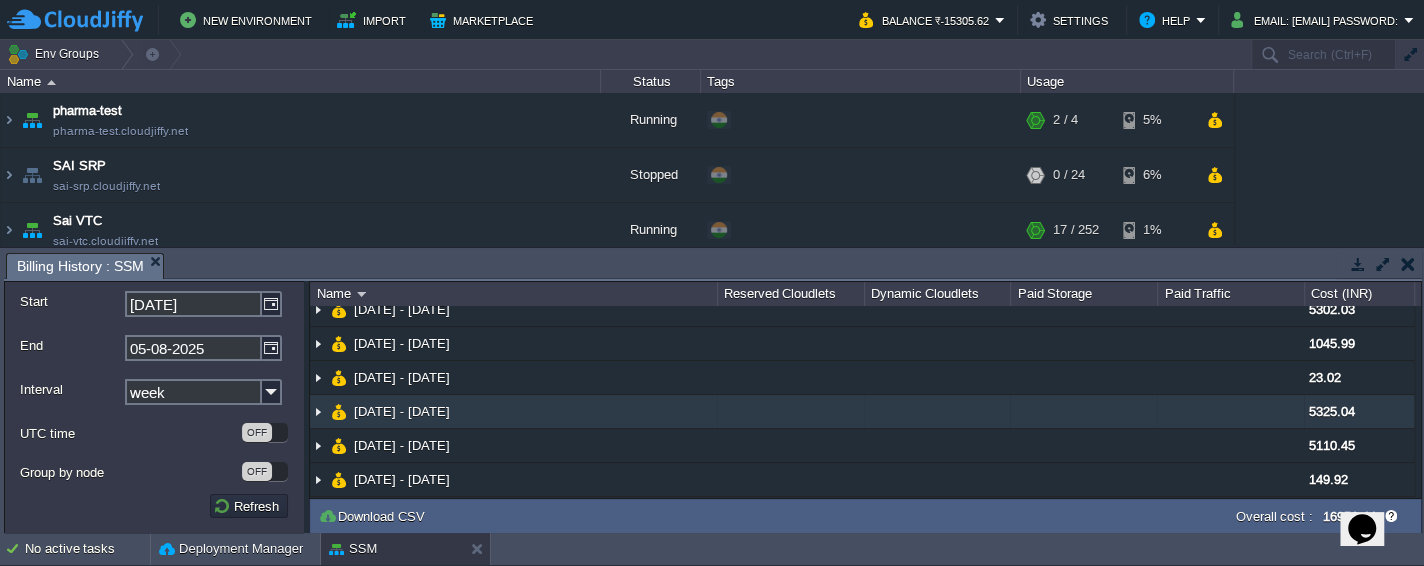scroll, scrollTop: 11, scrollLeft: 0, axis: vertical 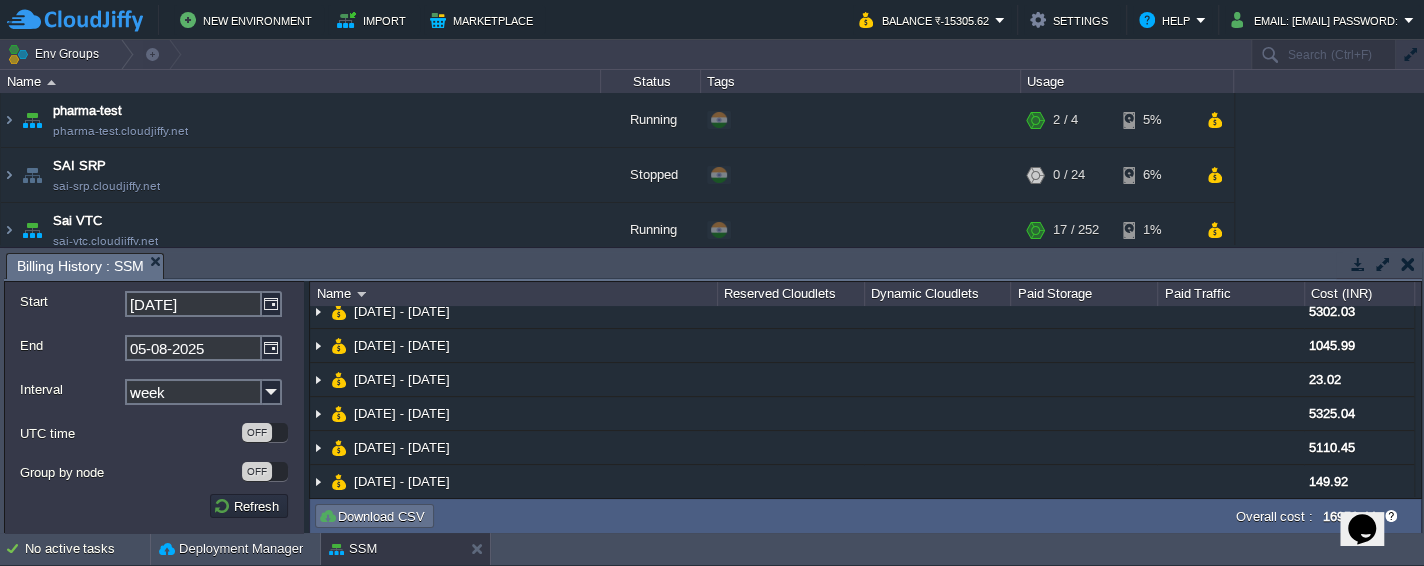 click on "Download CSV" at bounding box center [374, 516] 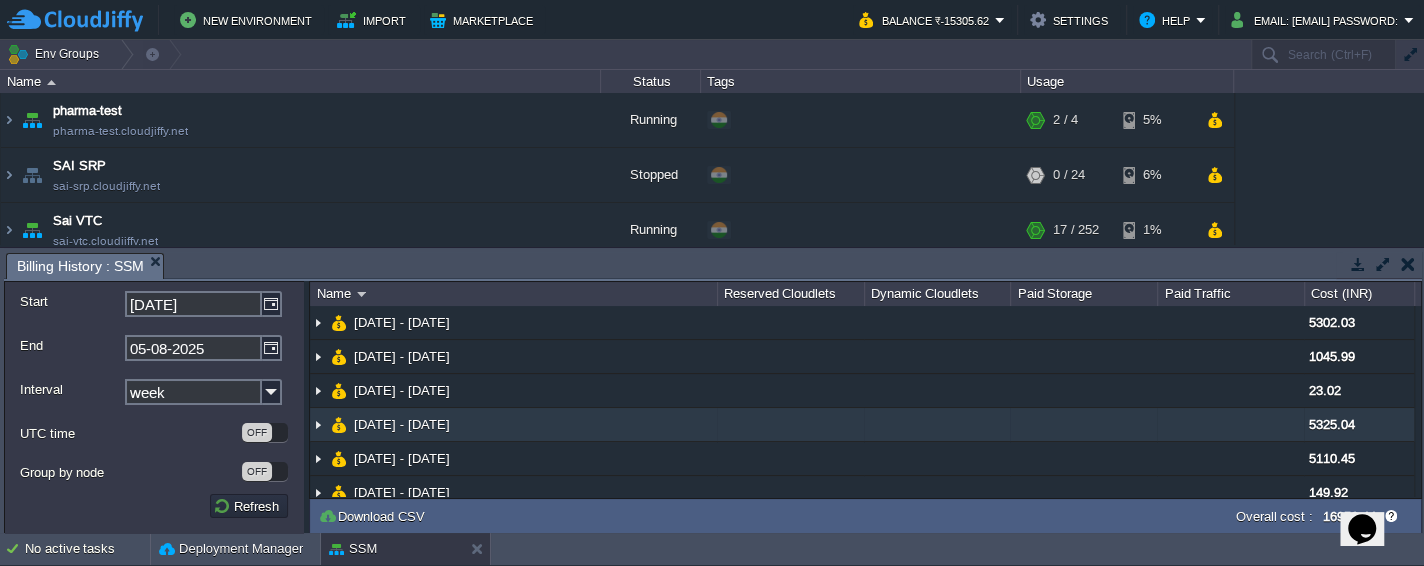scroll, scrollTop: 11, scrollLeft: 0, axis: vertical 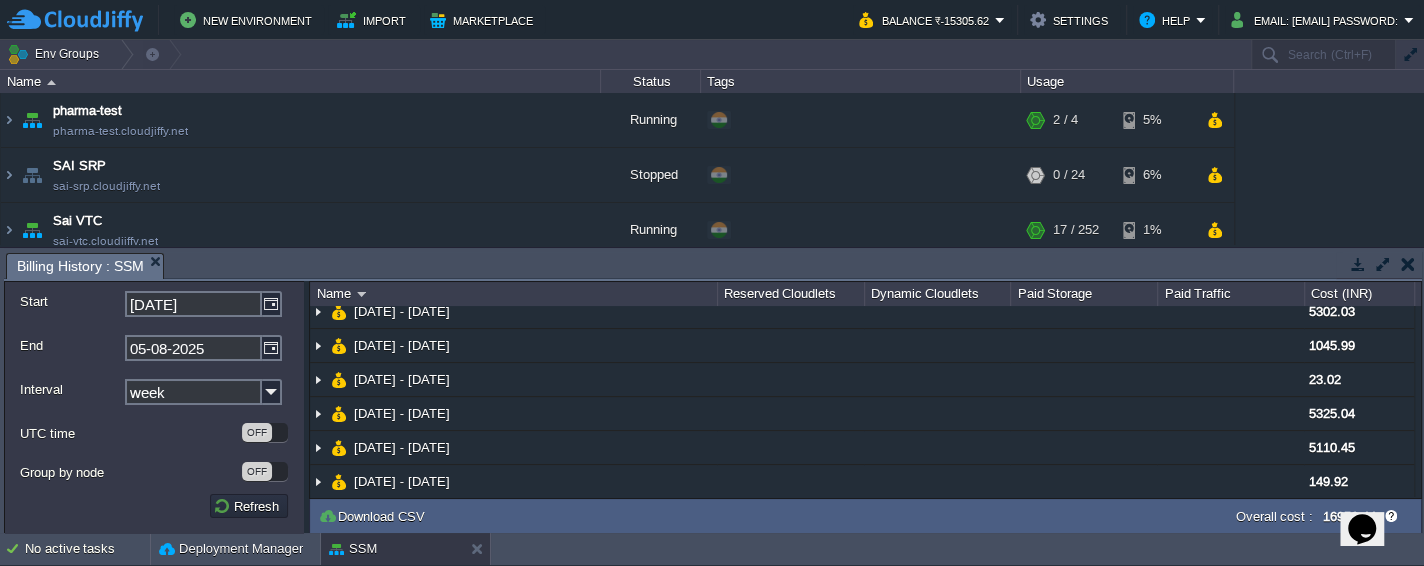click at bounding box center [1358, 264] 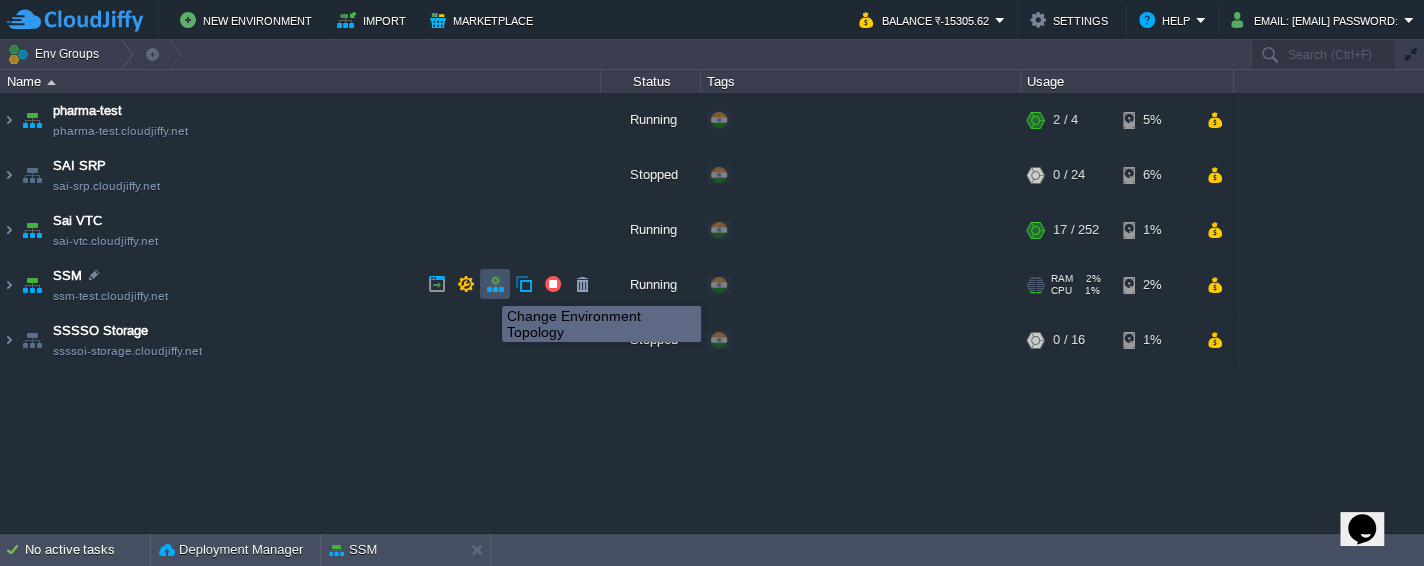 click at bounding box center (495, 284) 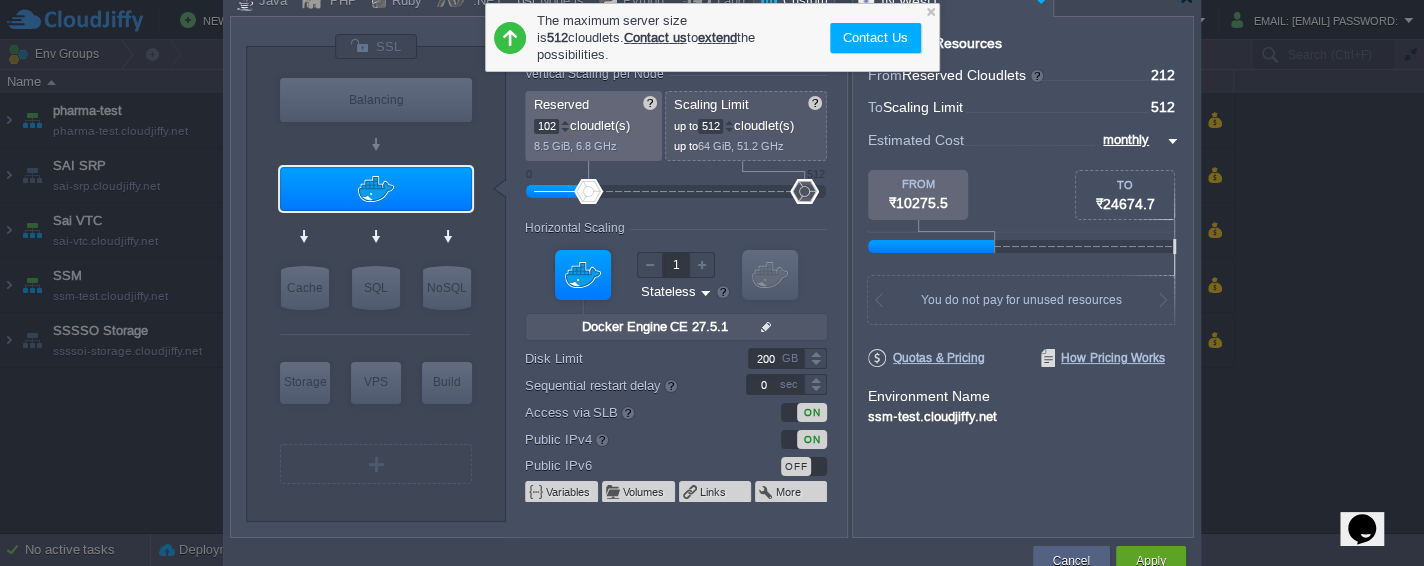 type on "68" 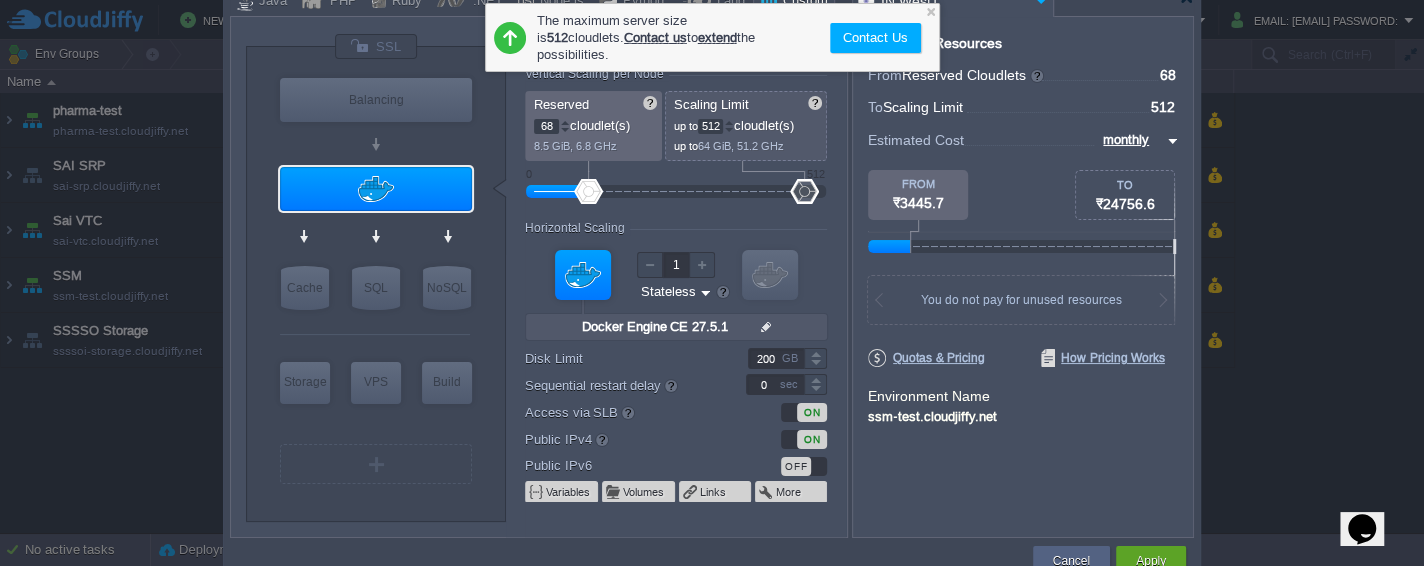 drag, startPoint x: 802, startPoint y: 197, endPoint x: 588, endPoint y: 198, distance: 214.00233 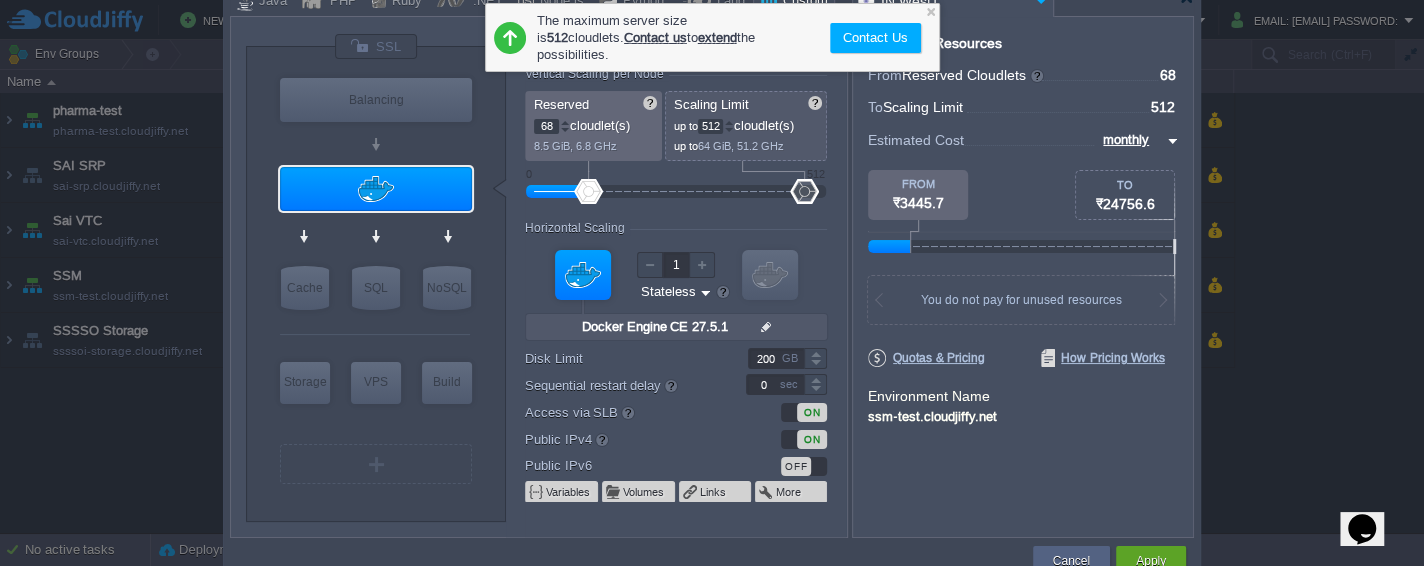 click at bounding box center (676, 192) 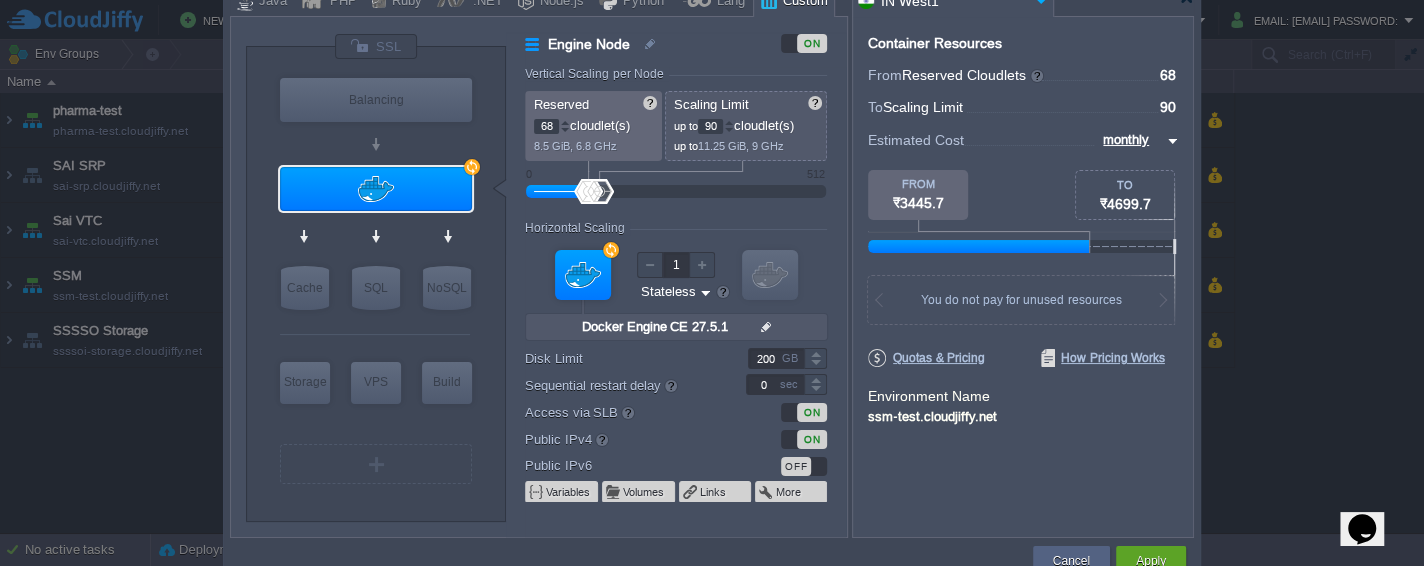 type on "100" 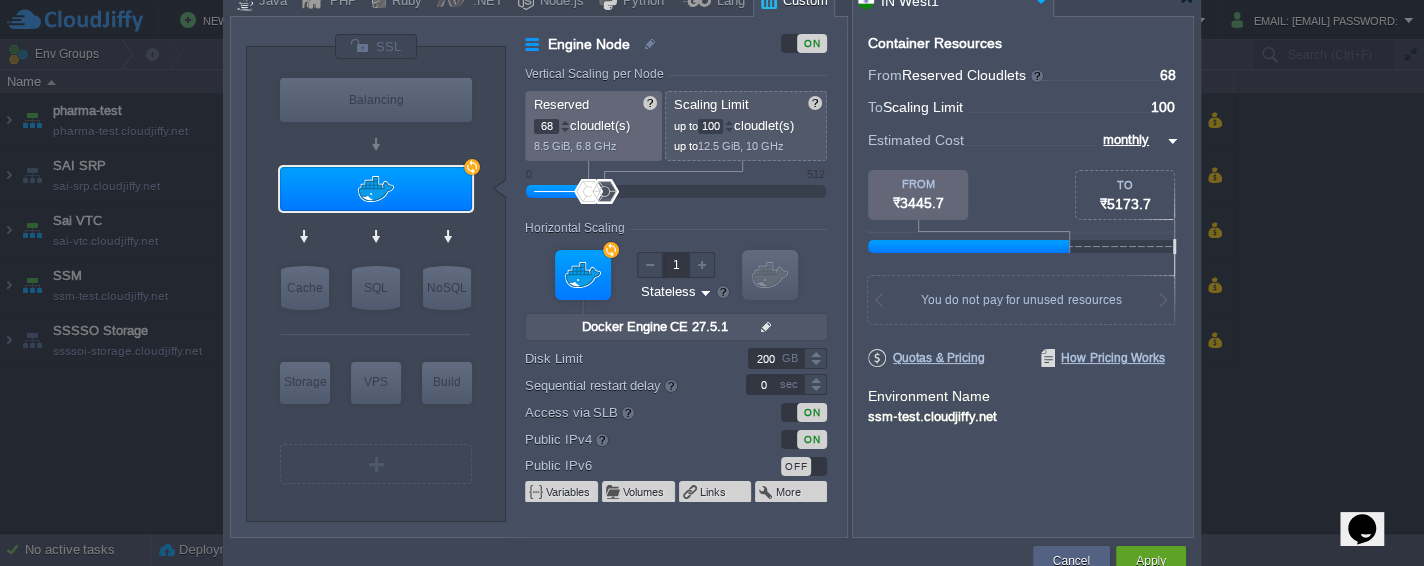 drag, startPoint x: 774, startPoint y: 188, endPoint x: 604, endPoint y: 191, distance: 170.02647 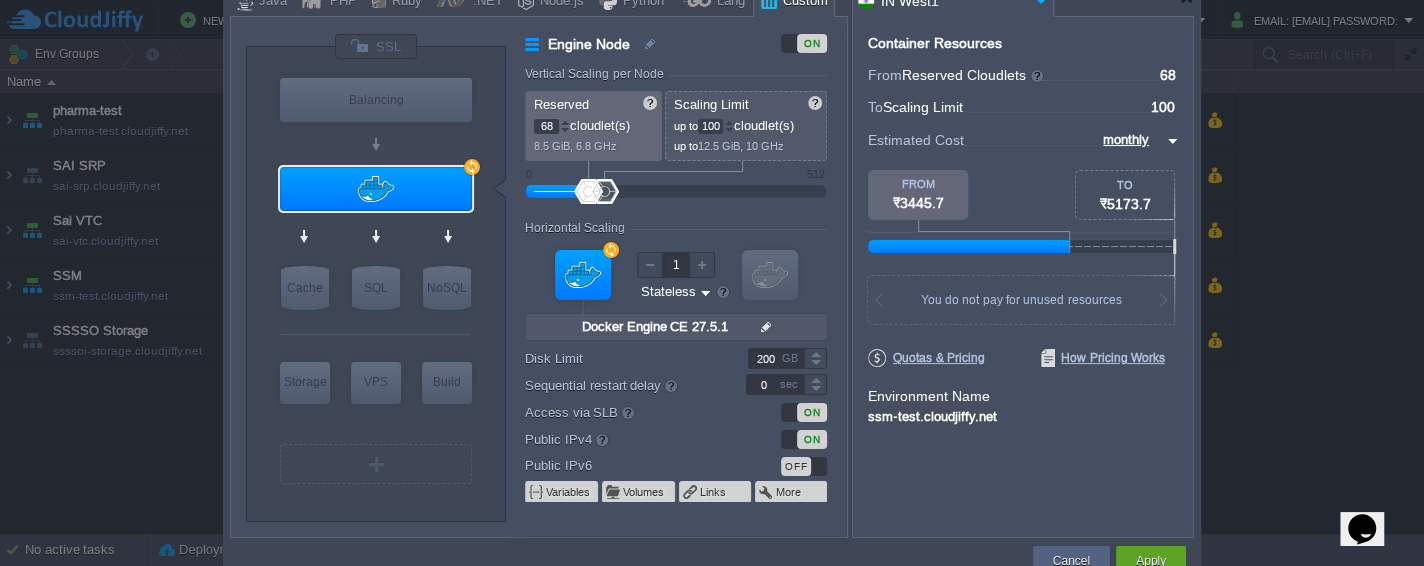 click at bounding box center (604, 191) 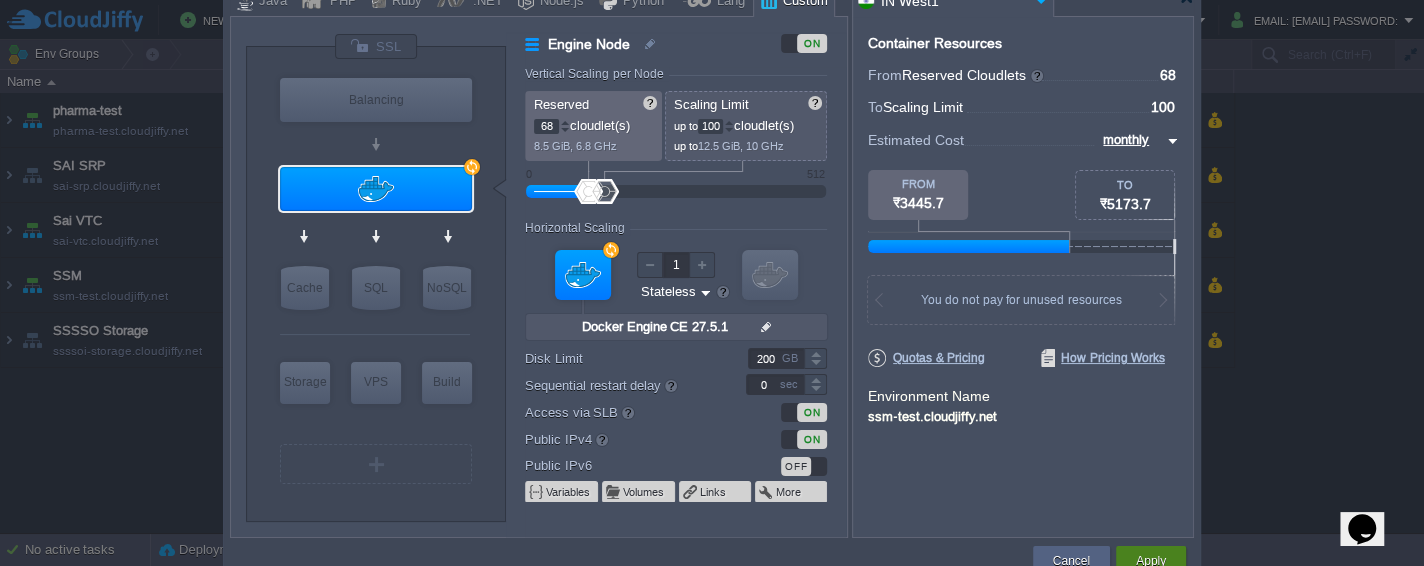 click on "Apply" at bounding box center [1151, 561] 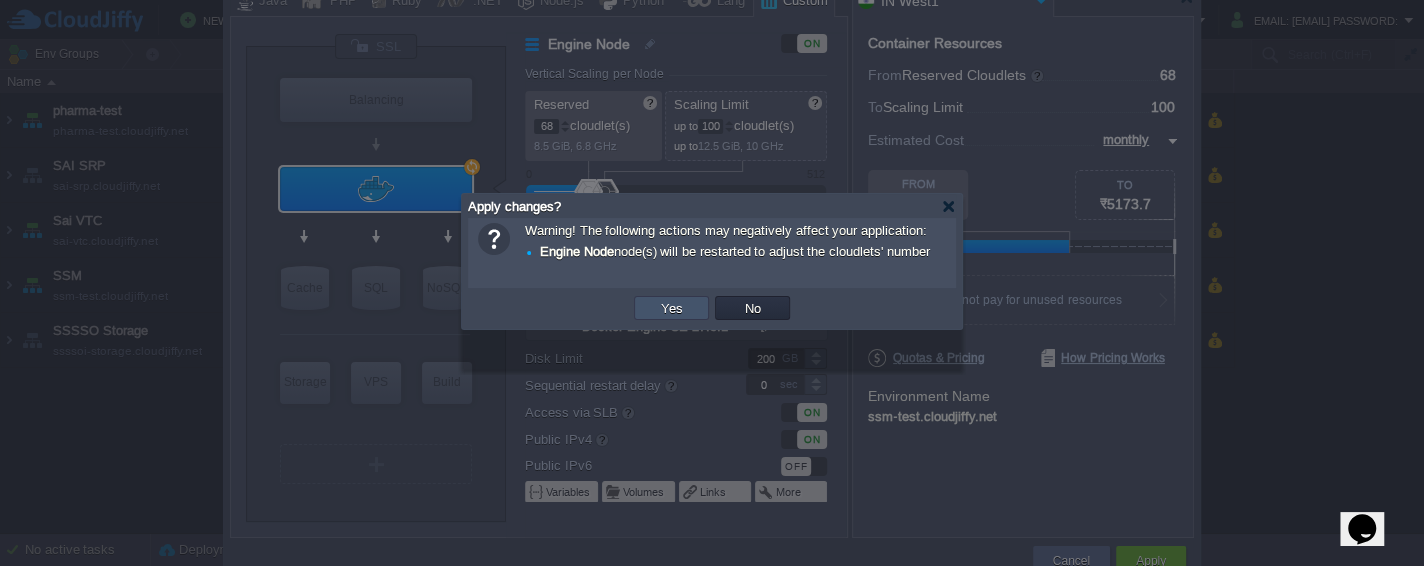 click on "Yes" at bounding box center (672, 308) 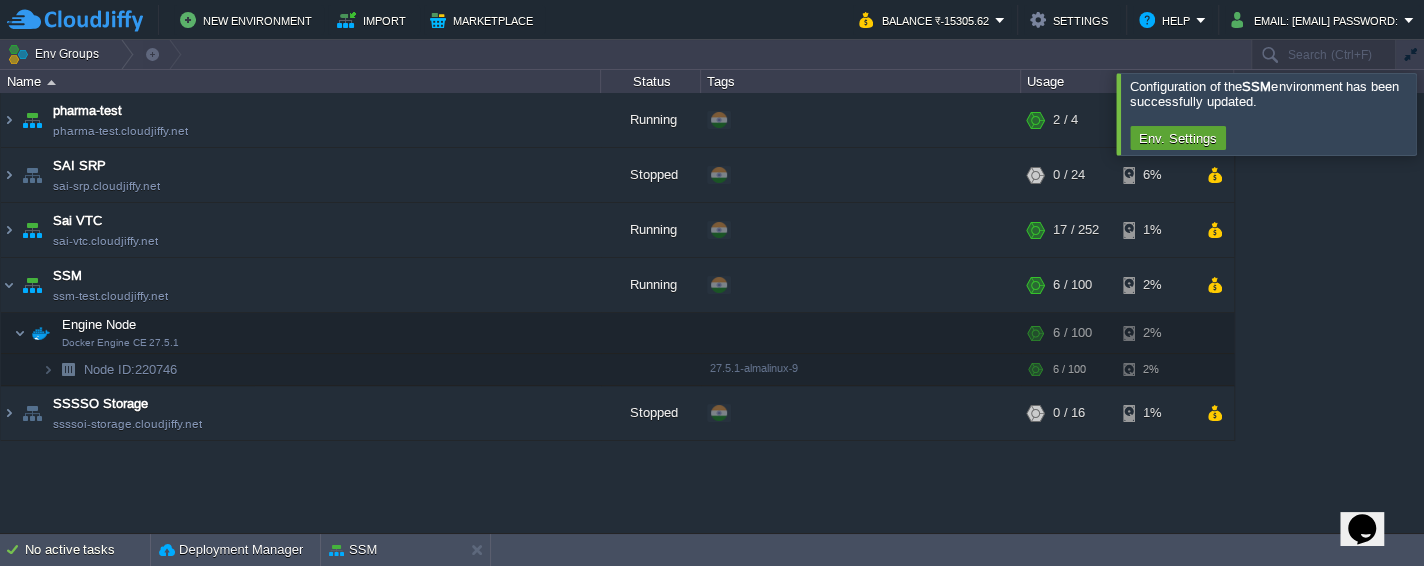 click on "pharma-test pharma-test.cloudjiffy.net Running                                 + Add to Env Group                                                                                                                                                            RAM                 45%                                         CPU                 1%                             2 / 4                    5%       SAI SRP sai-srp.cloudjiffy.net Stopped                                 + Add to Env Group                                                                                                                                                            RAM                 0%                                         CPU                 0%                             0 / 24                    6%       Sai VTC sai-vtc.cloudjiffy.net Running                                 + Add to Env Group                                                                                                                                RAM" at bounding box center (712, 312) 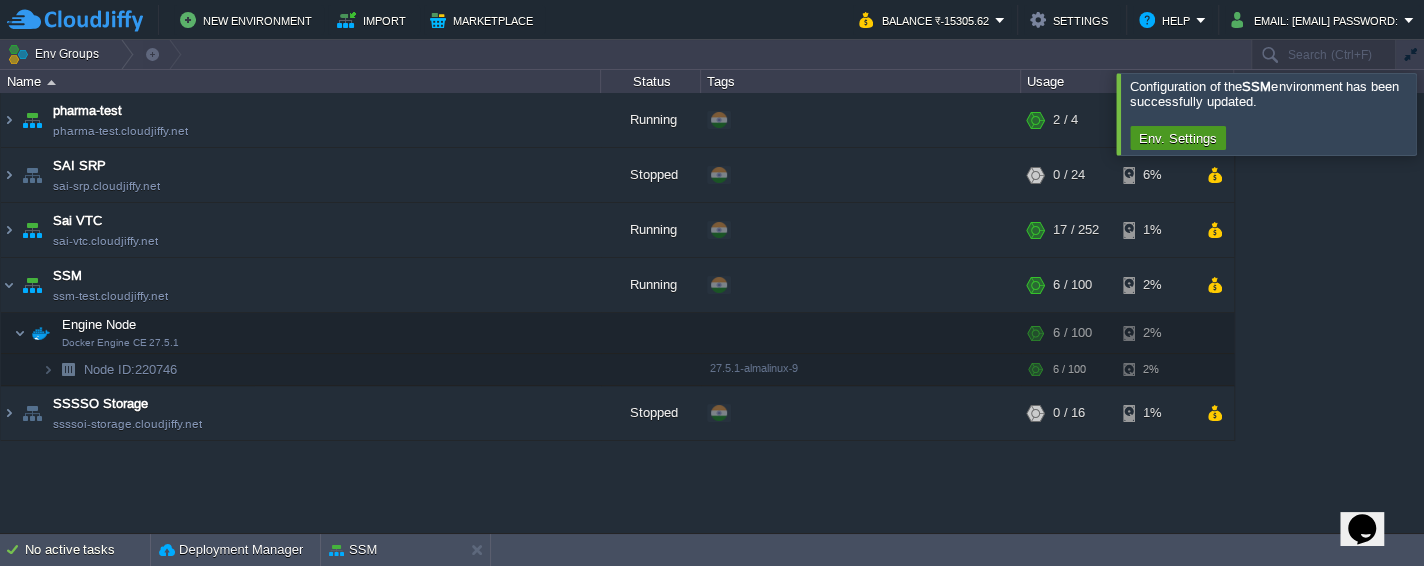 click on "Env. Settings" at bounding box center (1178, 138) 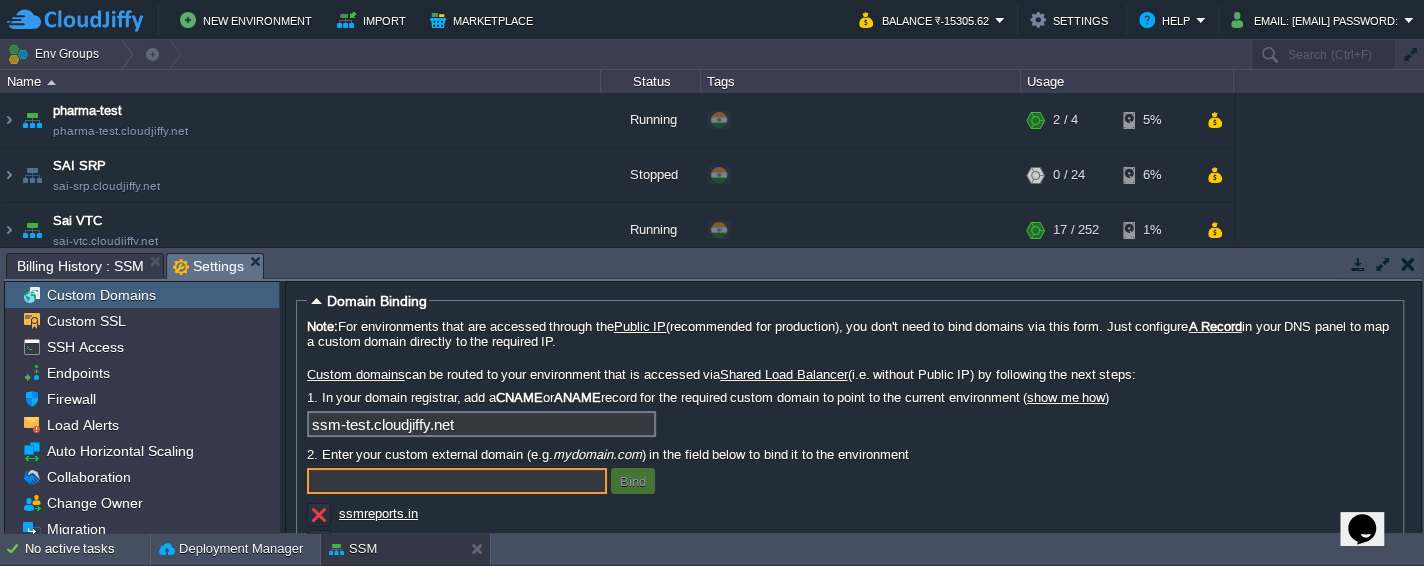 click on "1. In your domain registrar, add a  CNAME  or  ANAME  record for the required custom domain to point to the current environment ( show me how )" at bounding box center [850, 397] 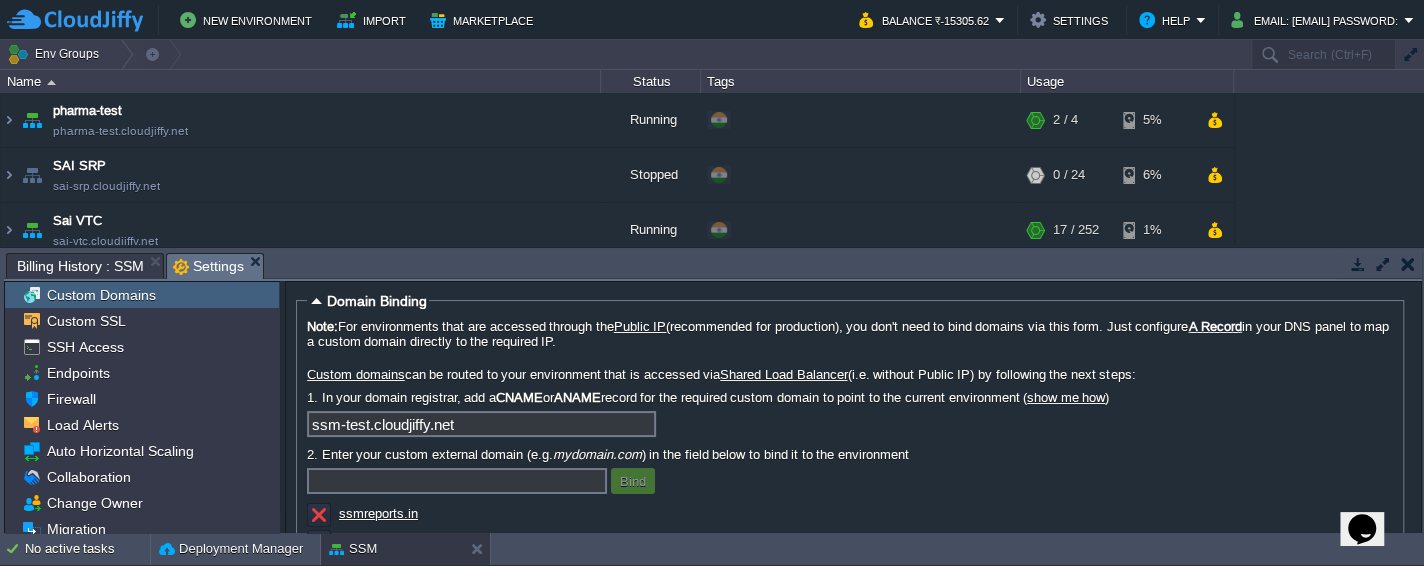 click at bounding box center [1408, 264] 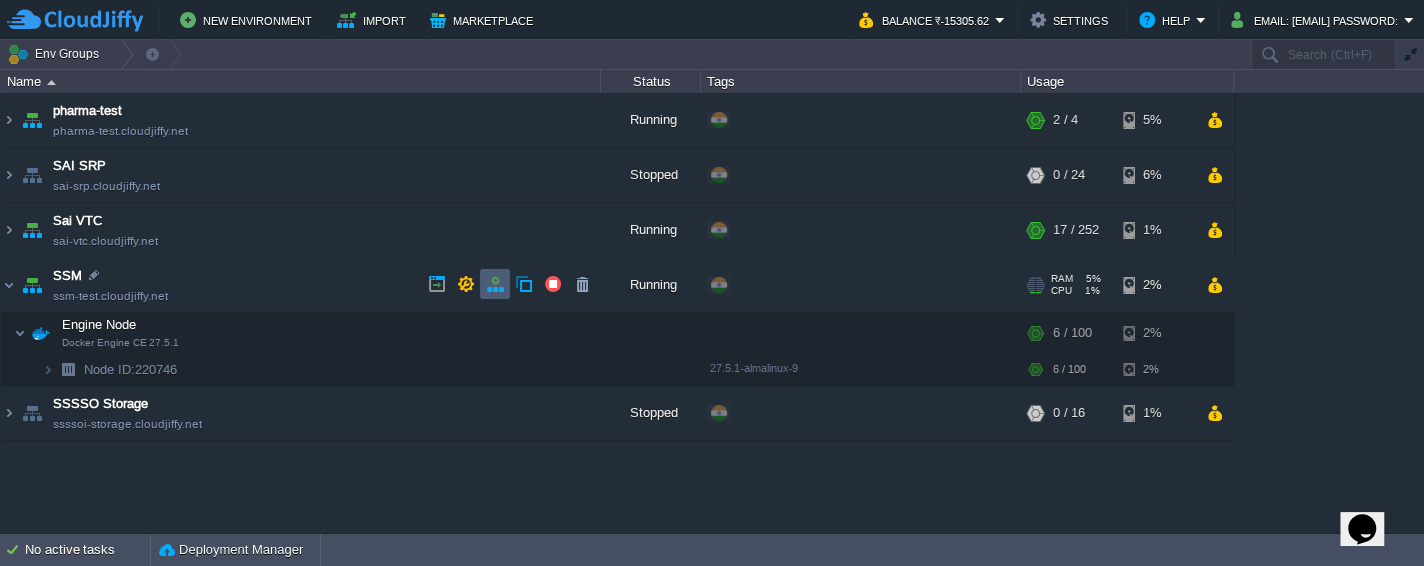 click at bounding box center (495, 284) 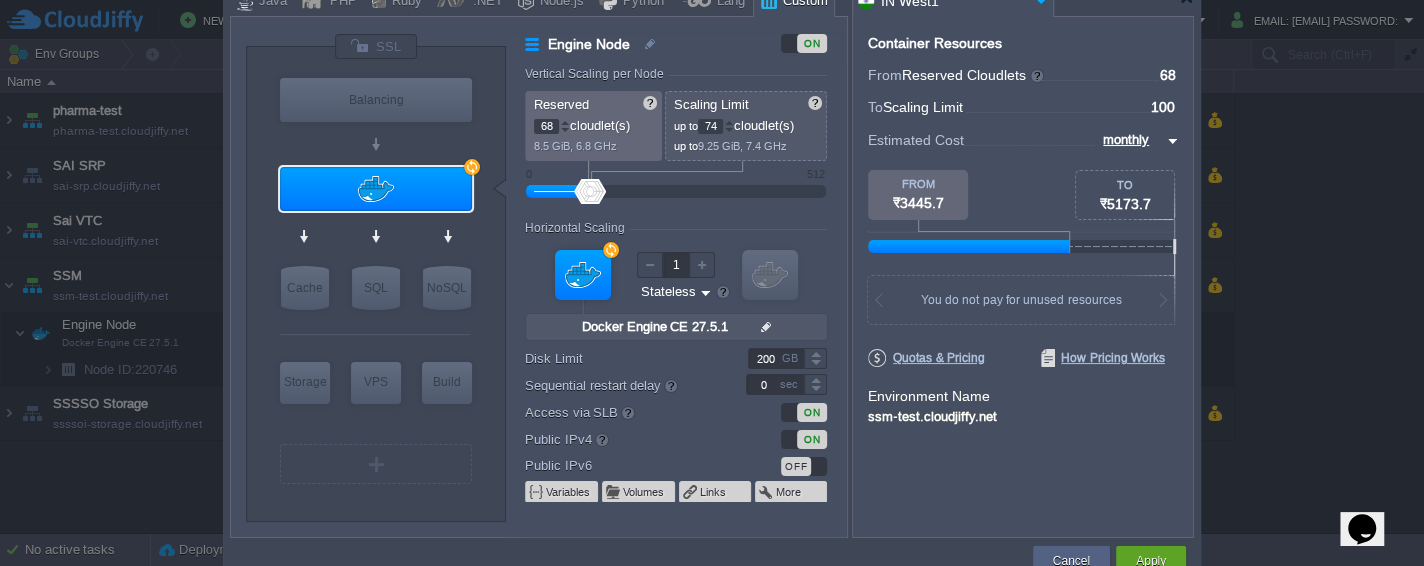 type on "68" 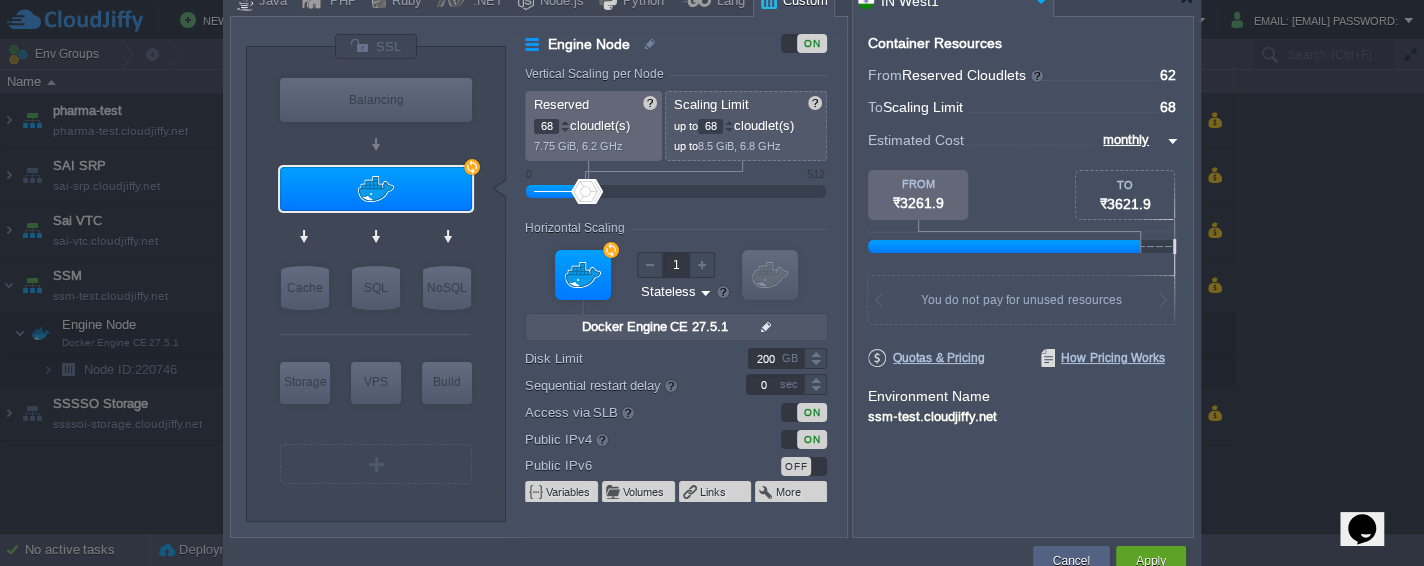 type on "74" 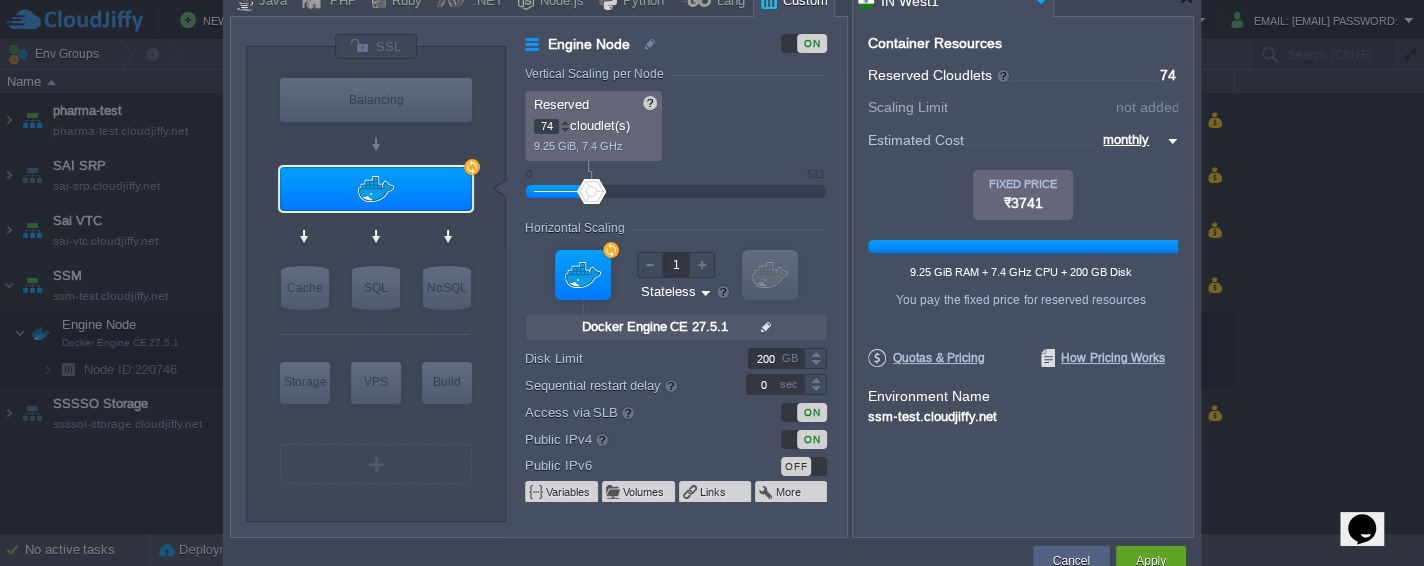 drag, startPoint x: 610, startPoint y: 194, endPoint x: 591, endPoint y: 192, distance: 19.104973 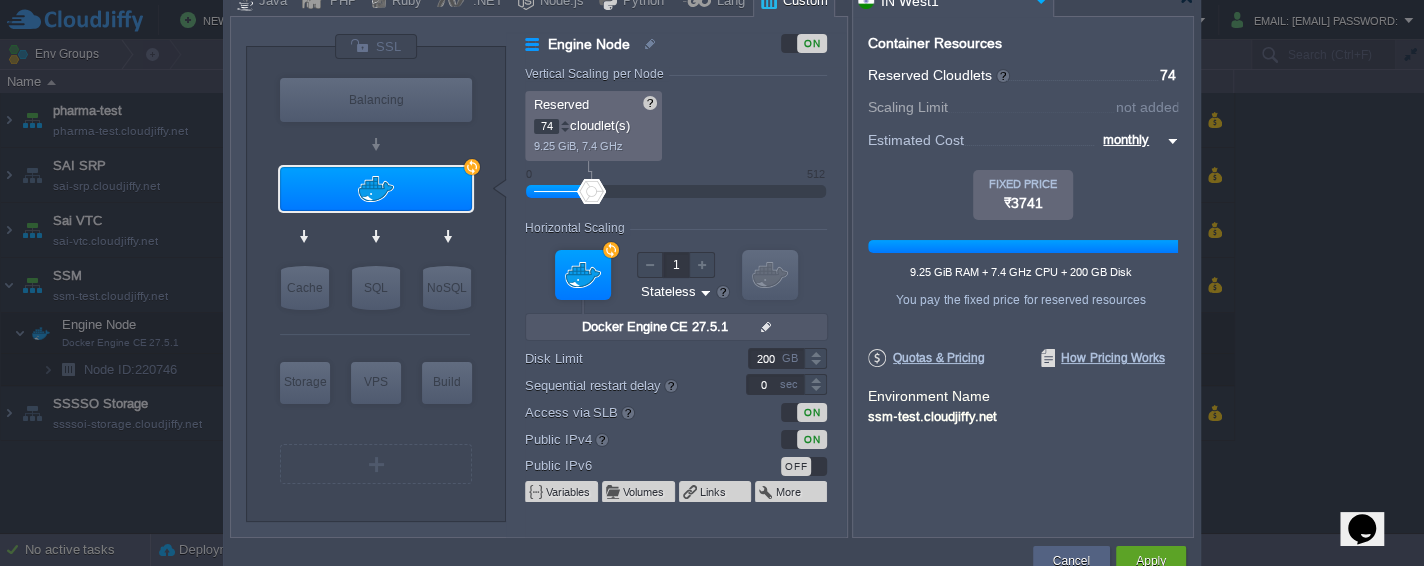 click at bounding box center (676, 192) 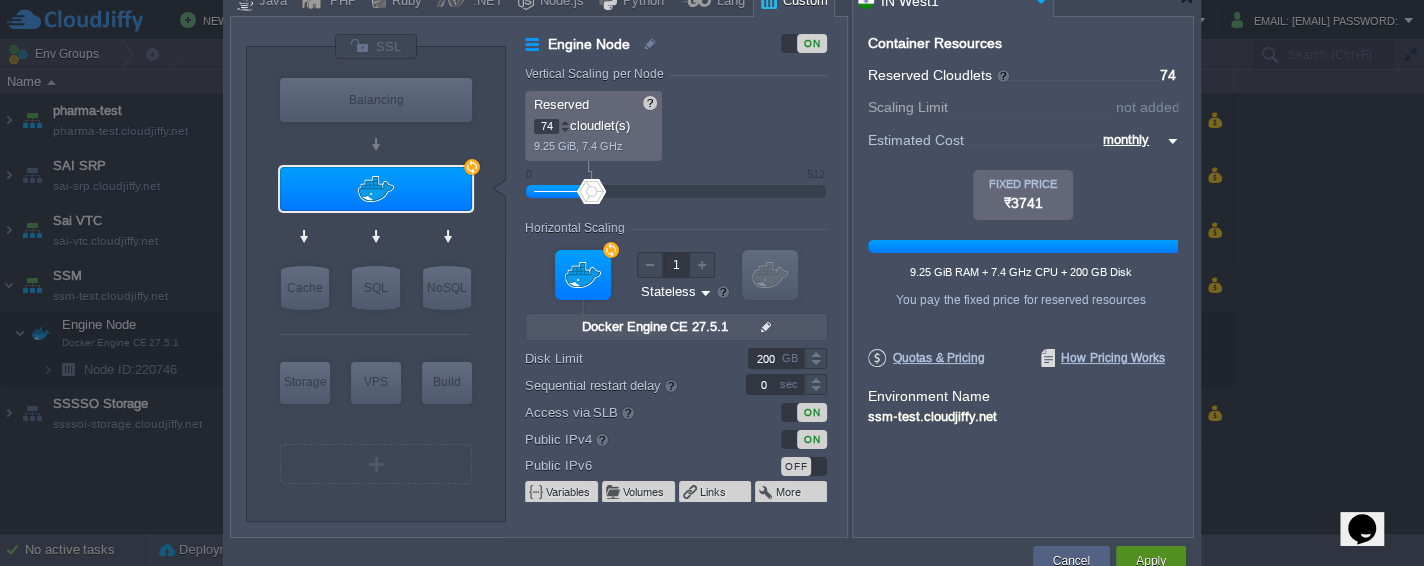 click on "Apply" at bounding box center [1151, 561] 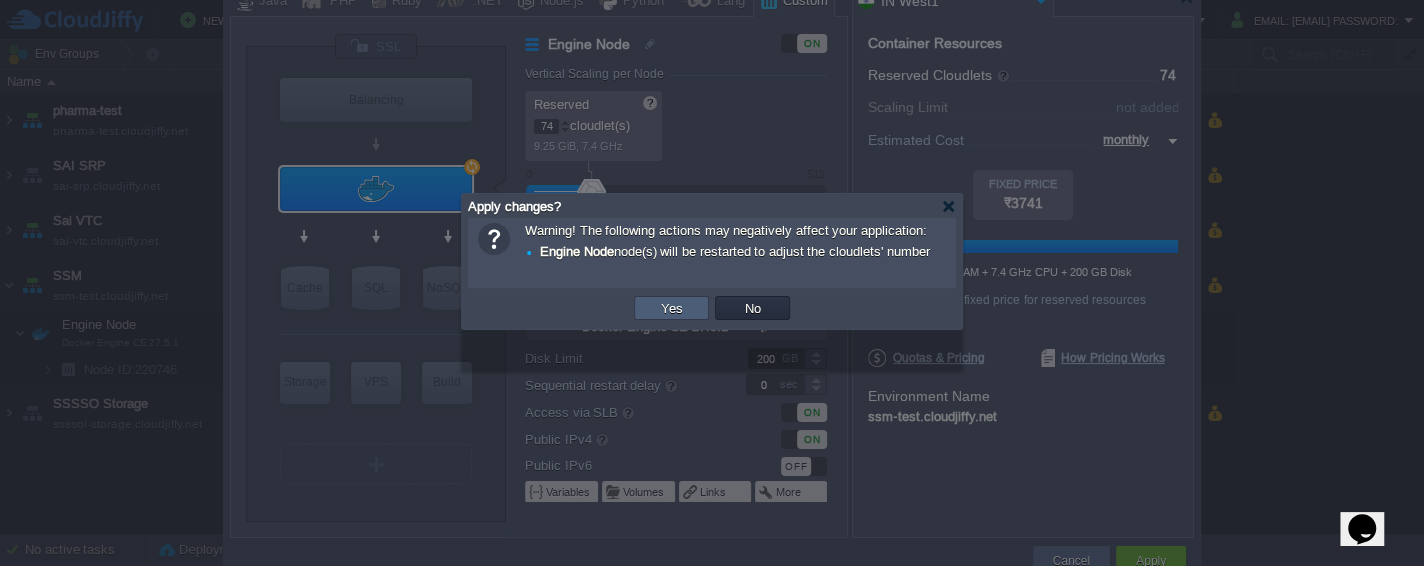 click on "Yes" at bounding box center (672, 308) 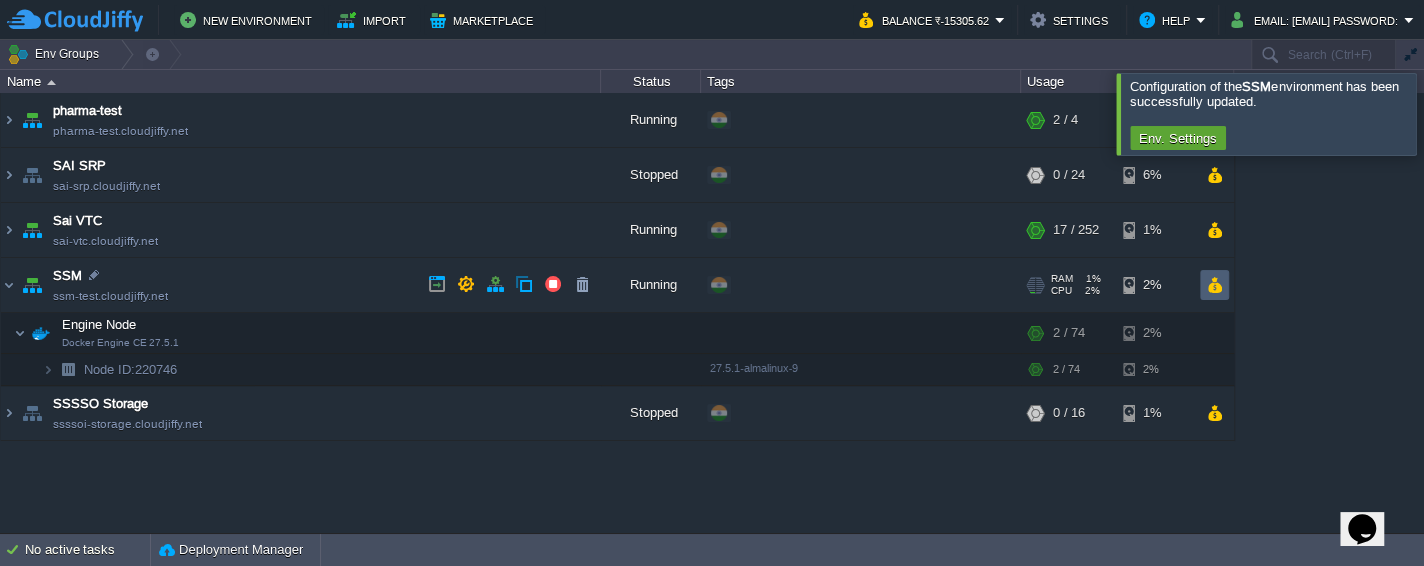 click at bounding box center (1214, 285) 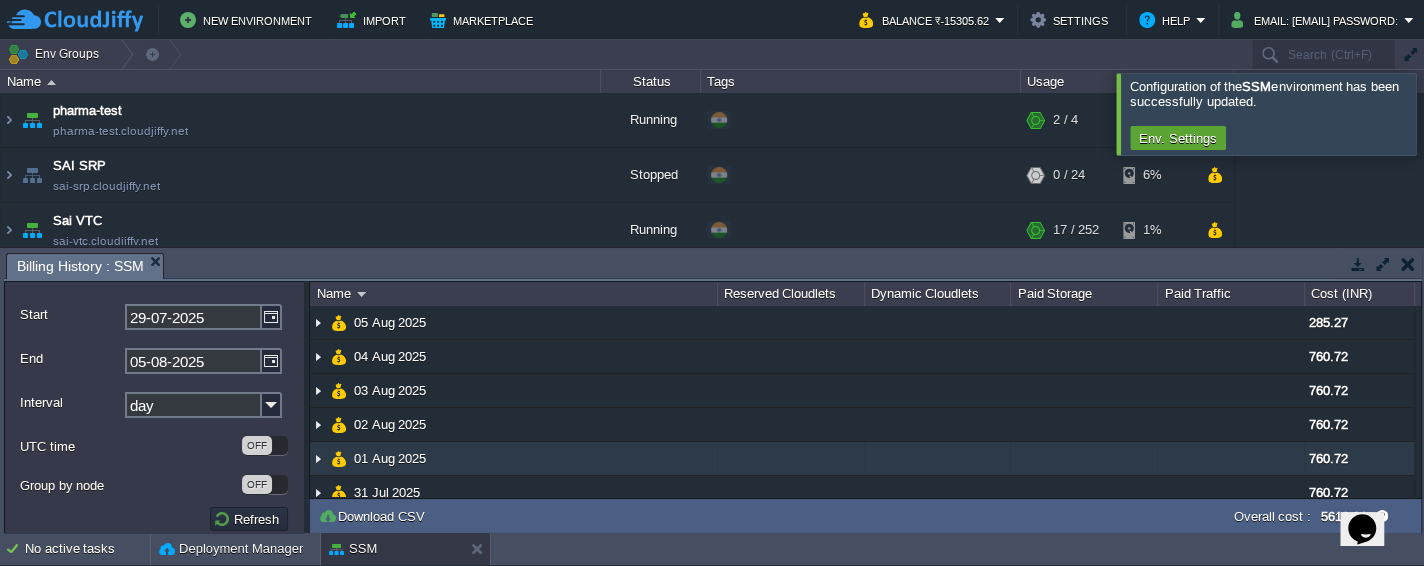 scroll, scrollTop: 78, scrollLeft: 0, axis: vertical 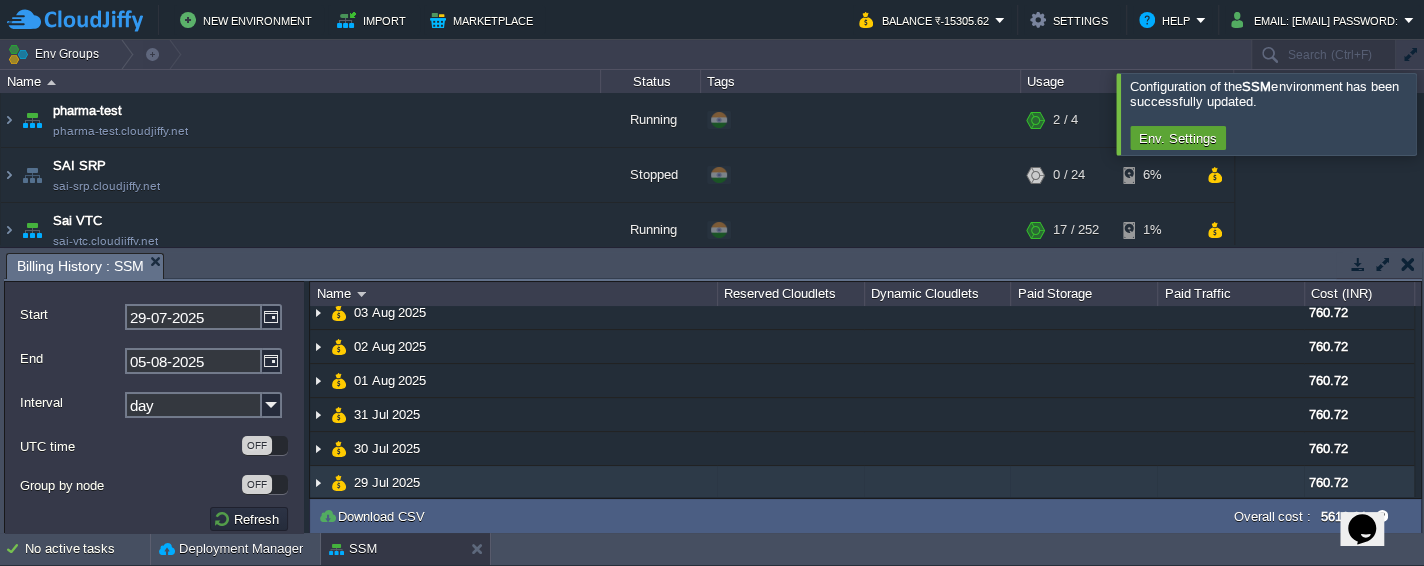 click at bounding box center [318, 482] 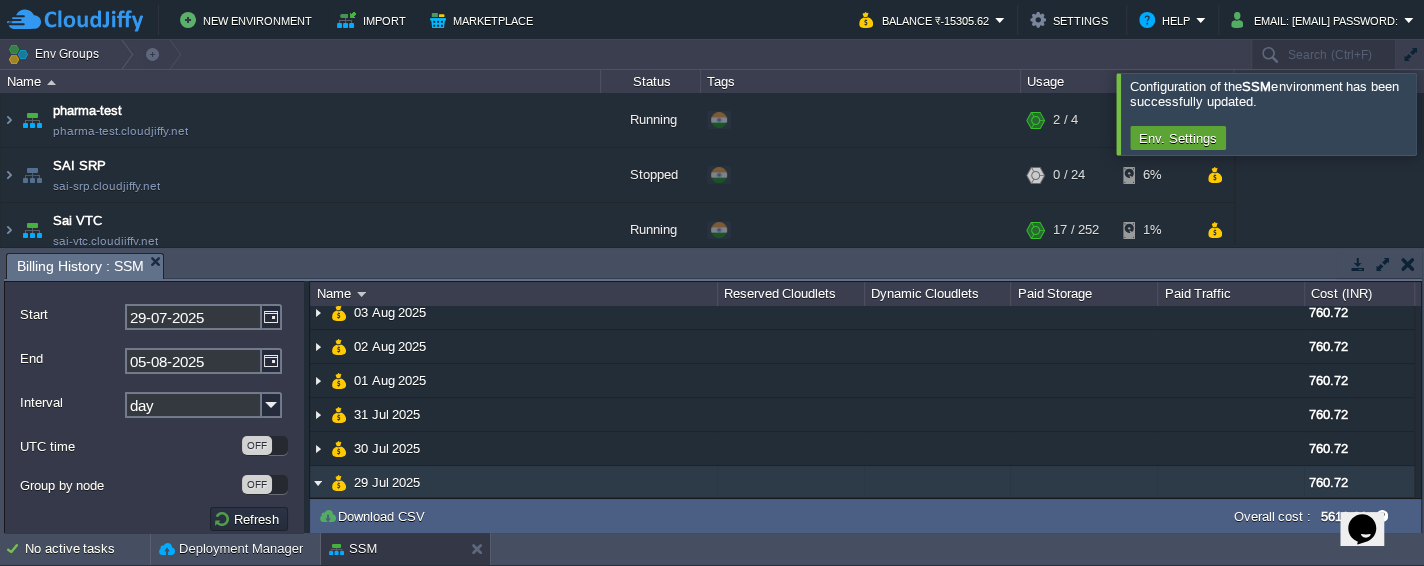 scroll, scrollTop: 110, scrollLeft: 0, axis: vertical 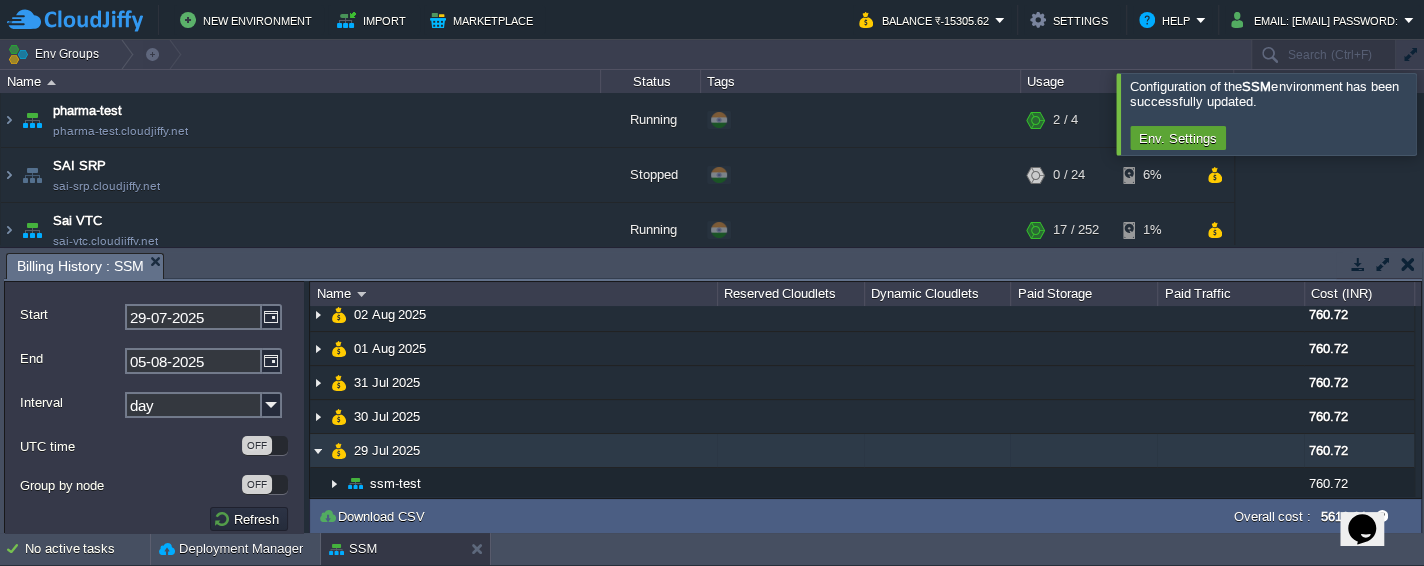 click at bounding box center (318, 450) 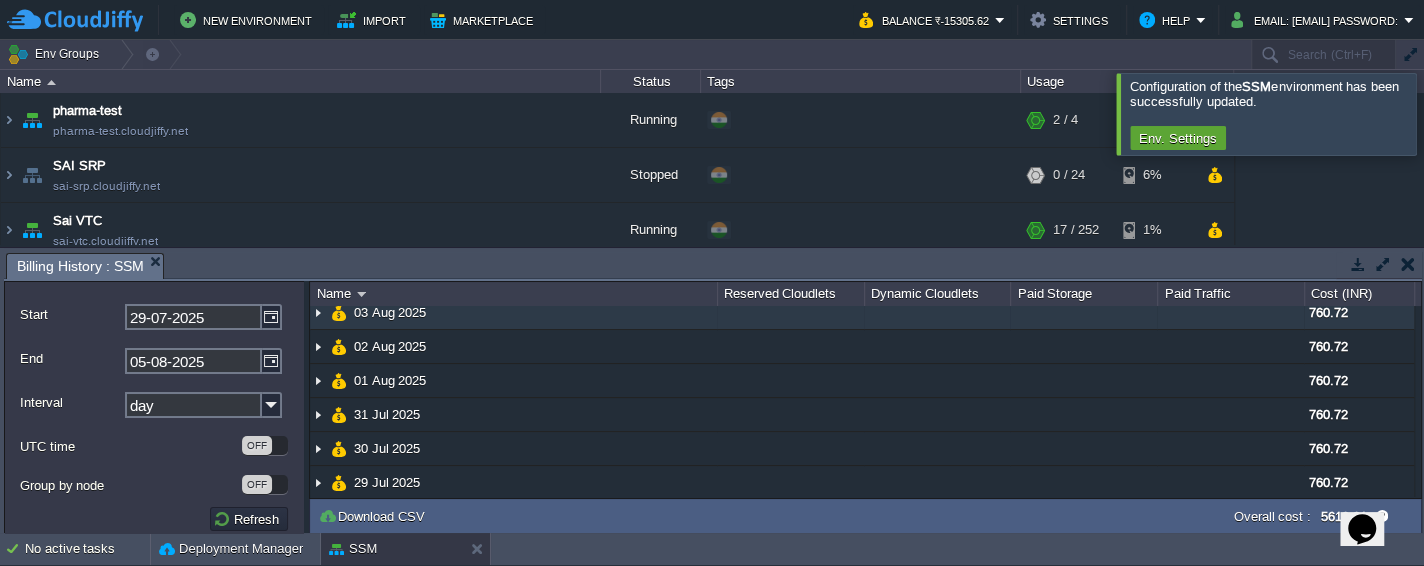 scroll, scrollTop: 0, scrollLeft: 0, axis: both 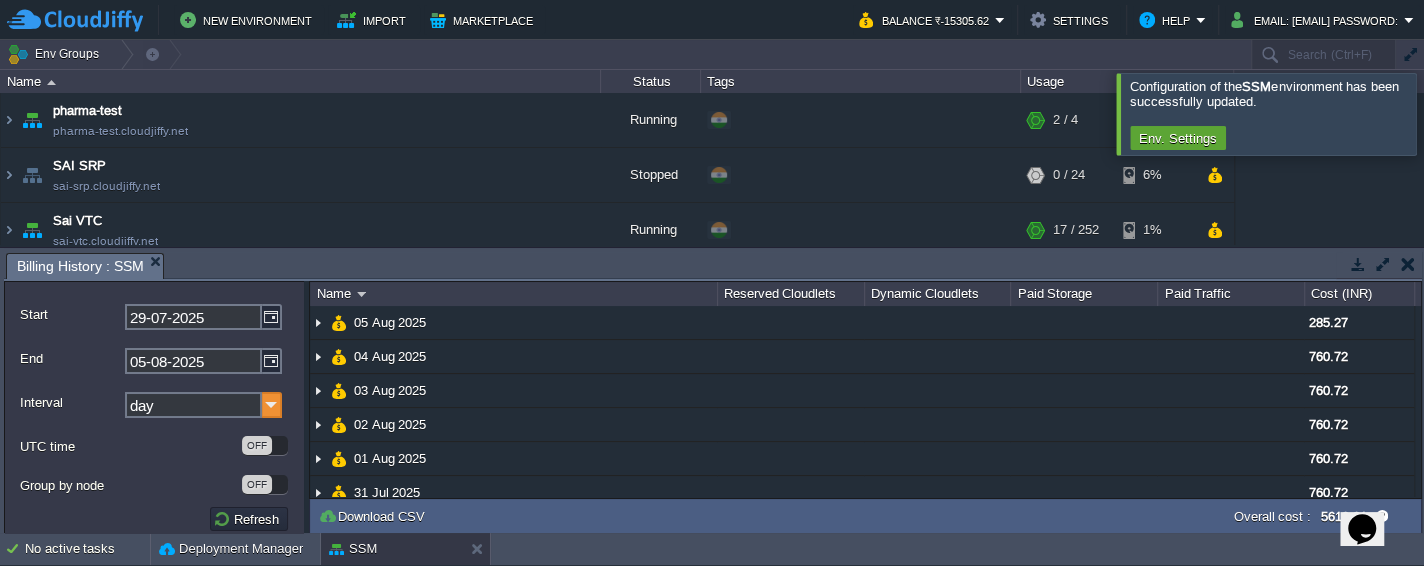 click at bounding box center (272, 405) 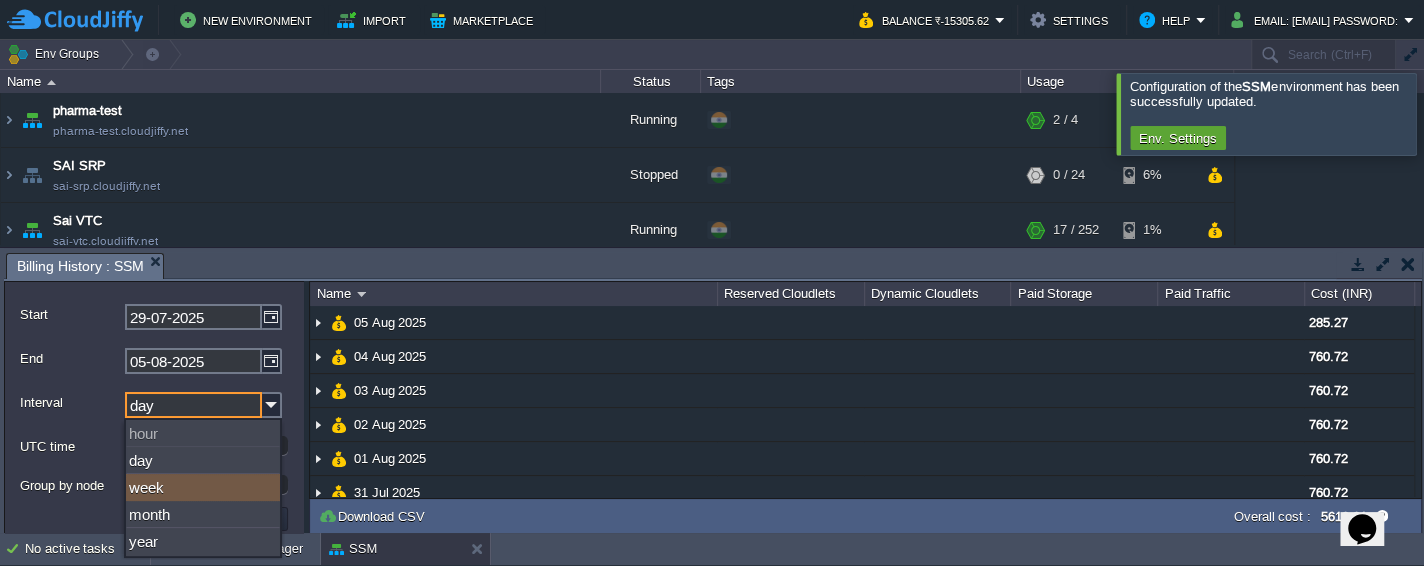 click on "week" at bounding box center (203, 487) 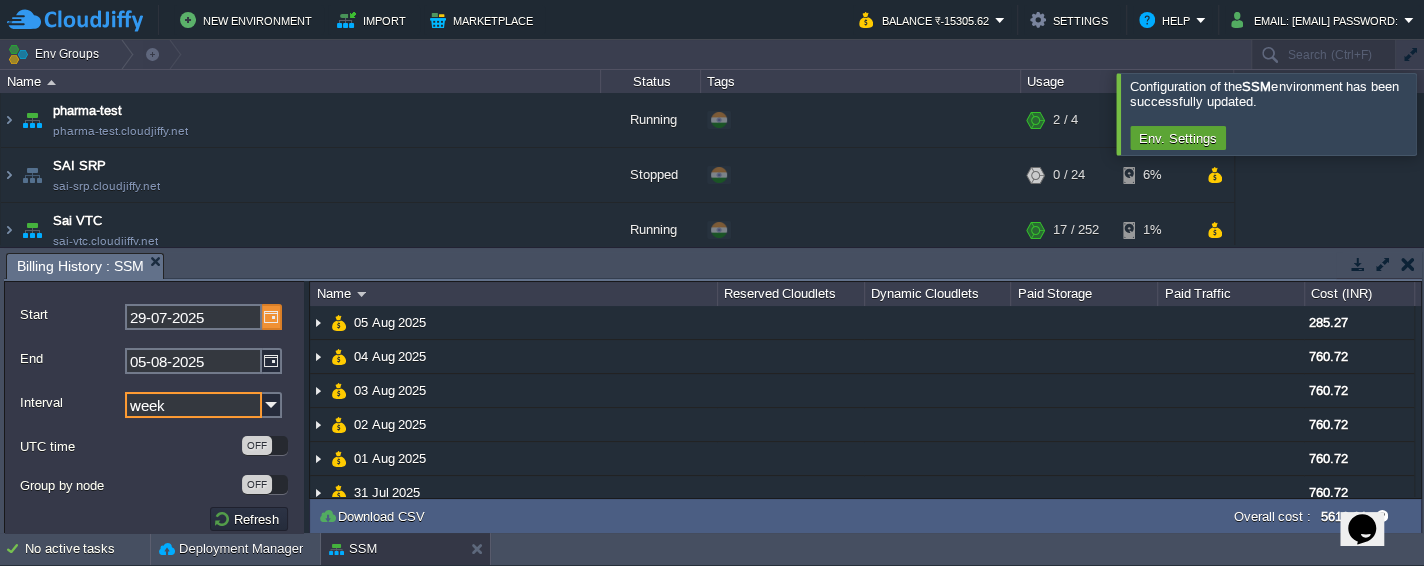 click at bounding box center [272, 317] 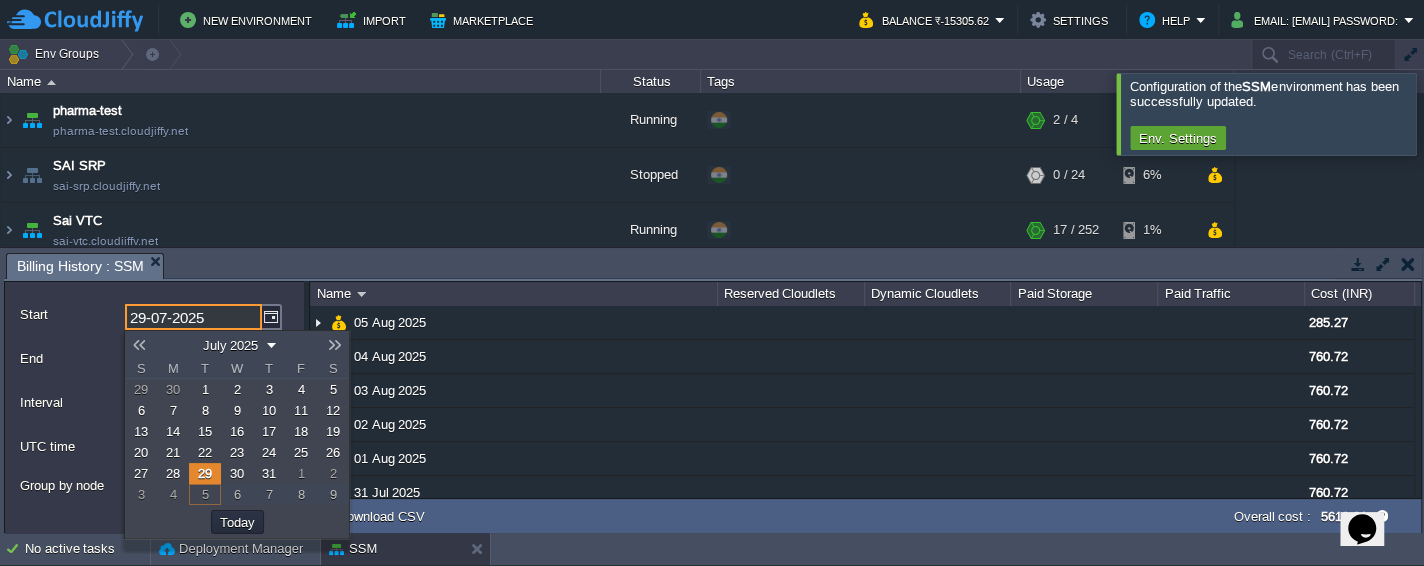 click on "1" at bounding box center [205, 389] 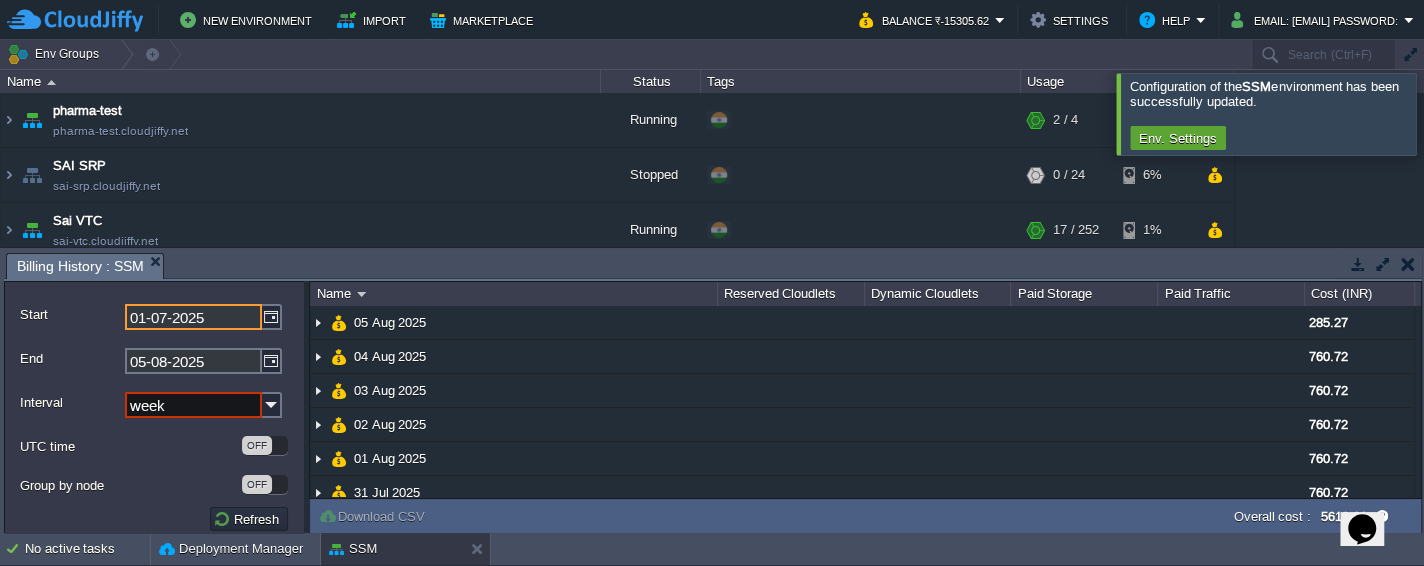 scroll, scrollTop: 16, scrollLeft: 0, axis: vertical 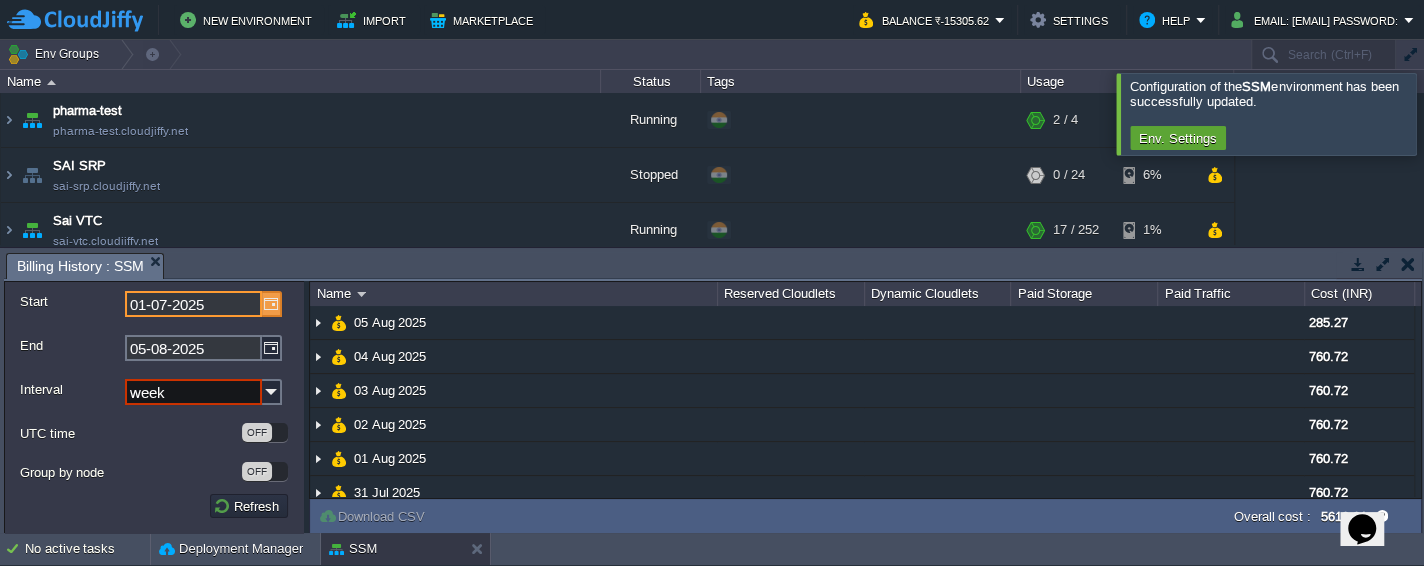 click at bounding box center [272, 304] 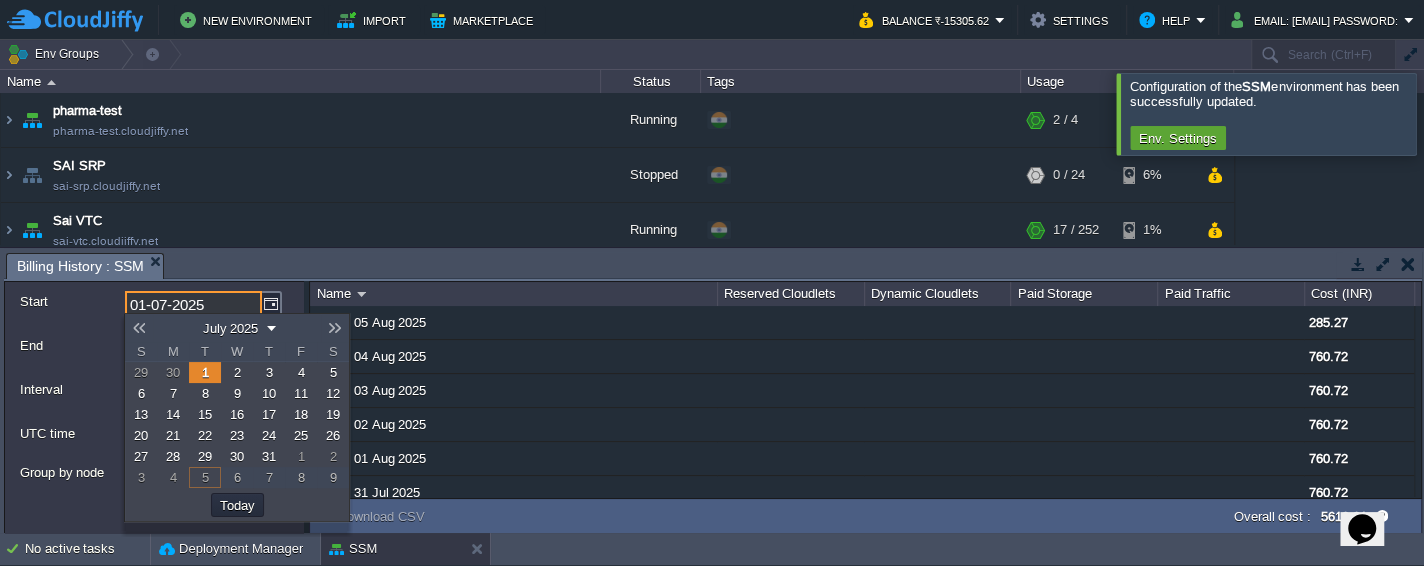 click on "8" at bounding box center [205, 393] 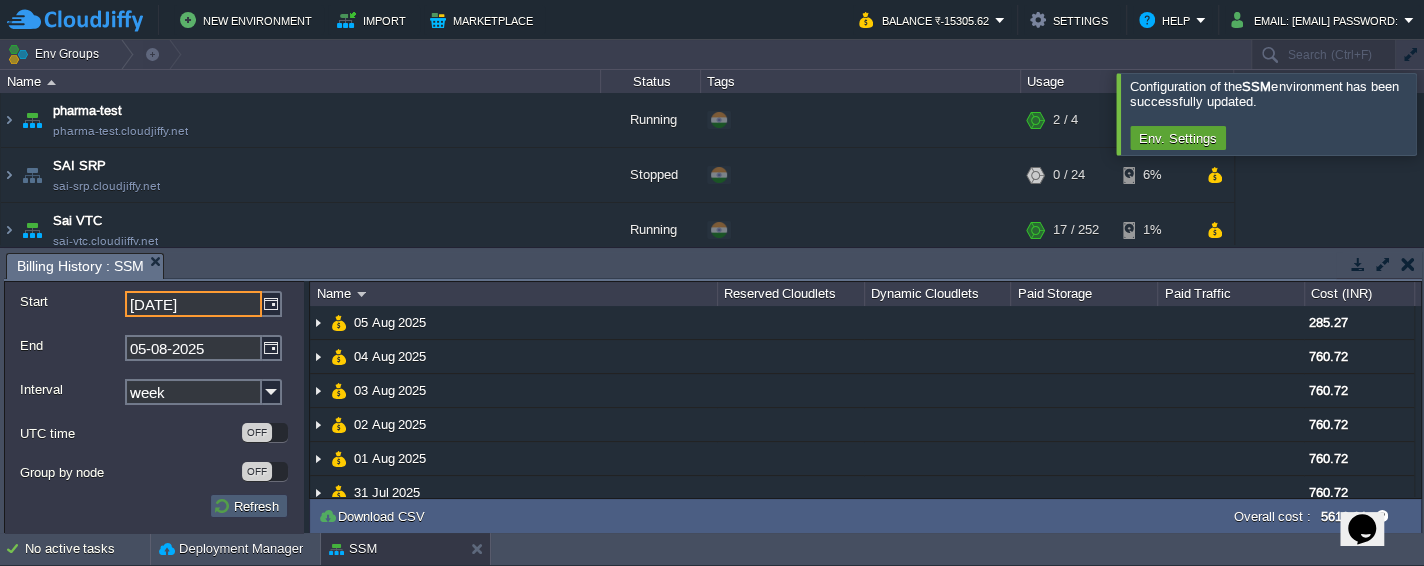click on "Refresh" at bounding box center [249, 506] 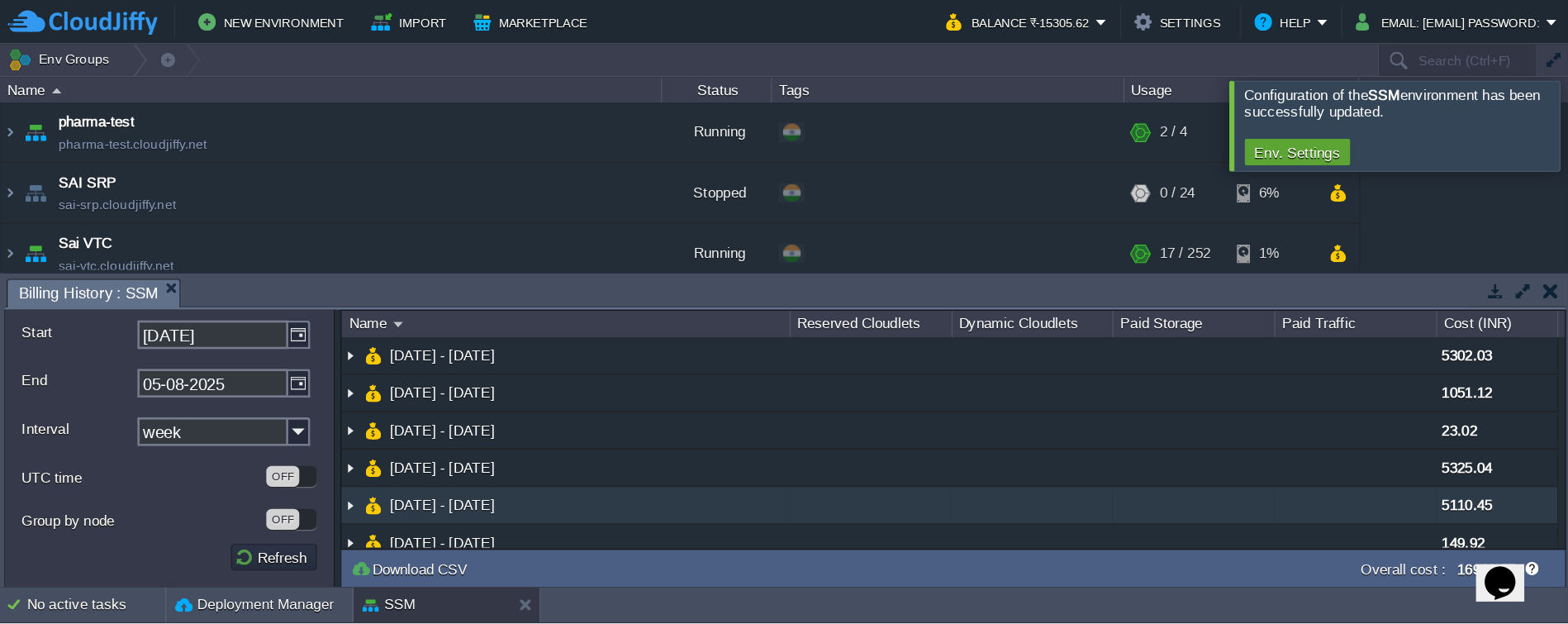 scroll, scrollTop: 9, scrollLeft: 0, axis: vertical 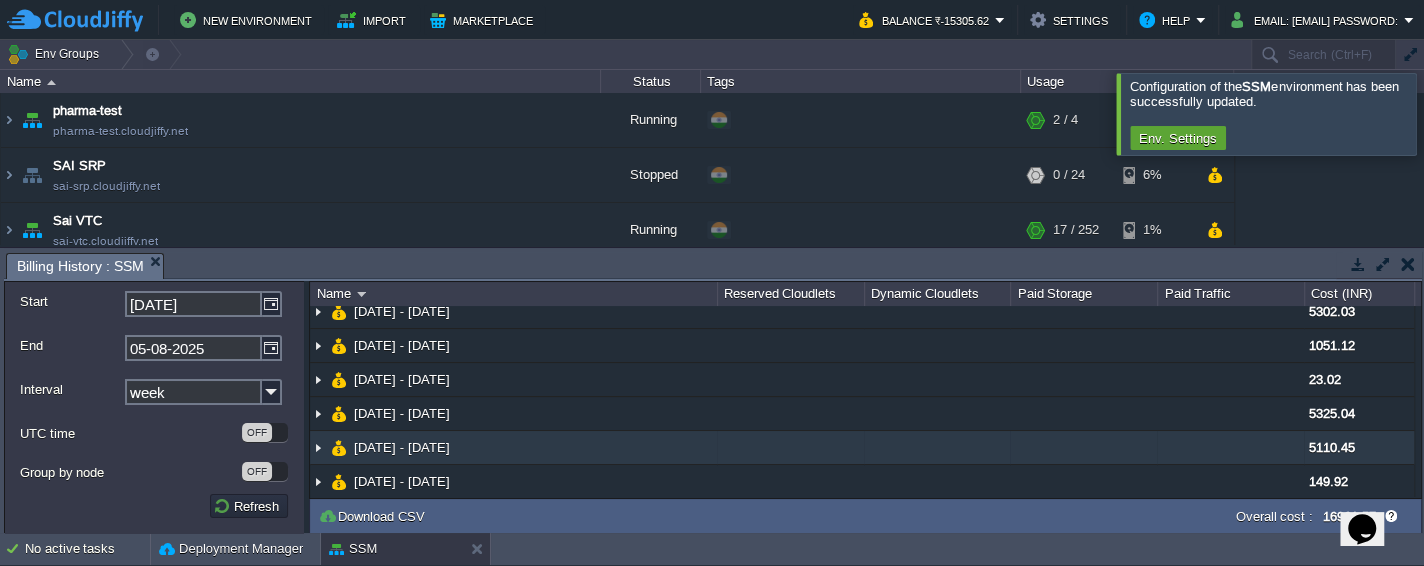 type 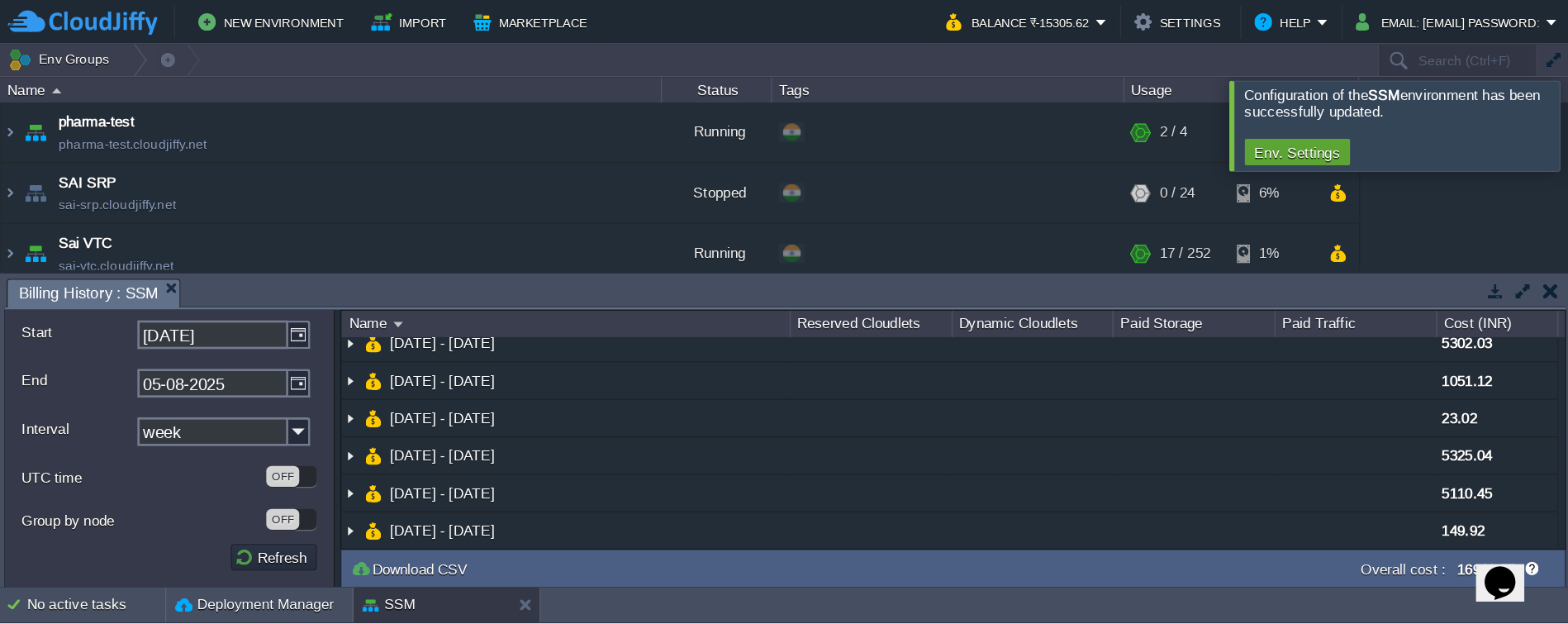 scroll, scrollTop: 12, scrollLeft: 0, axis: vertical 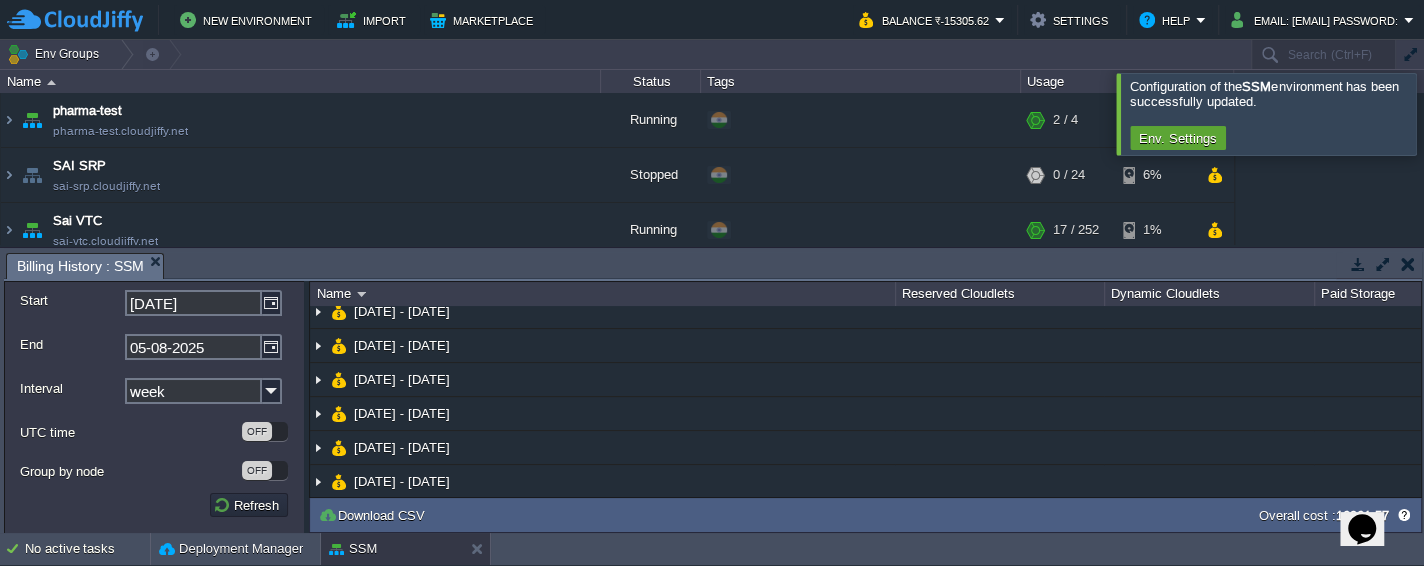 click at bounding box center [1383, 264] 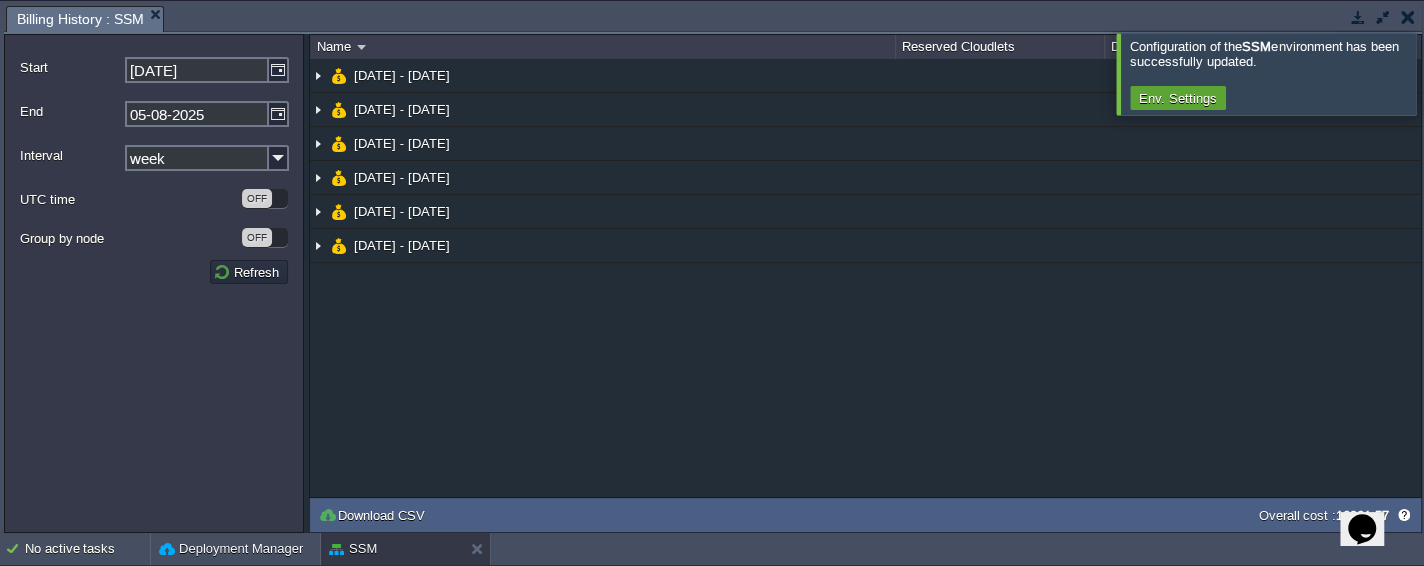 scroll, scrollTop: 0, scrollLeft: 0, axis: both 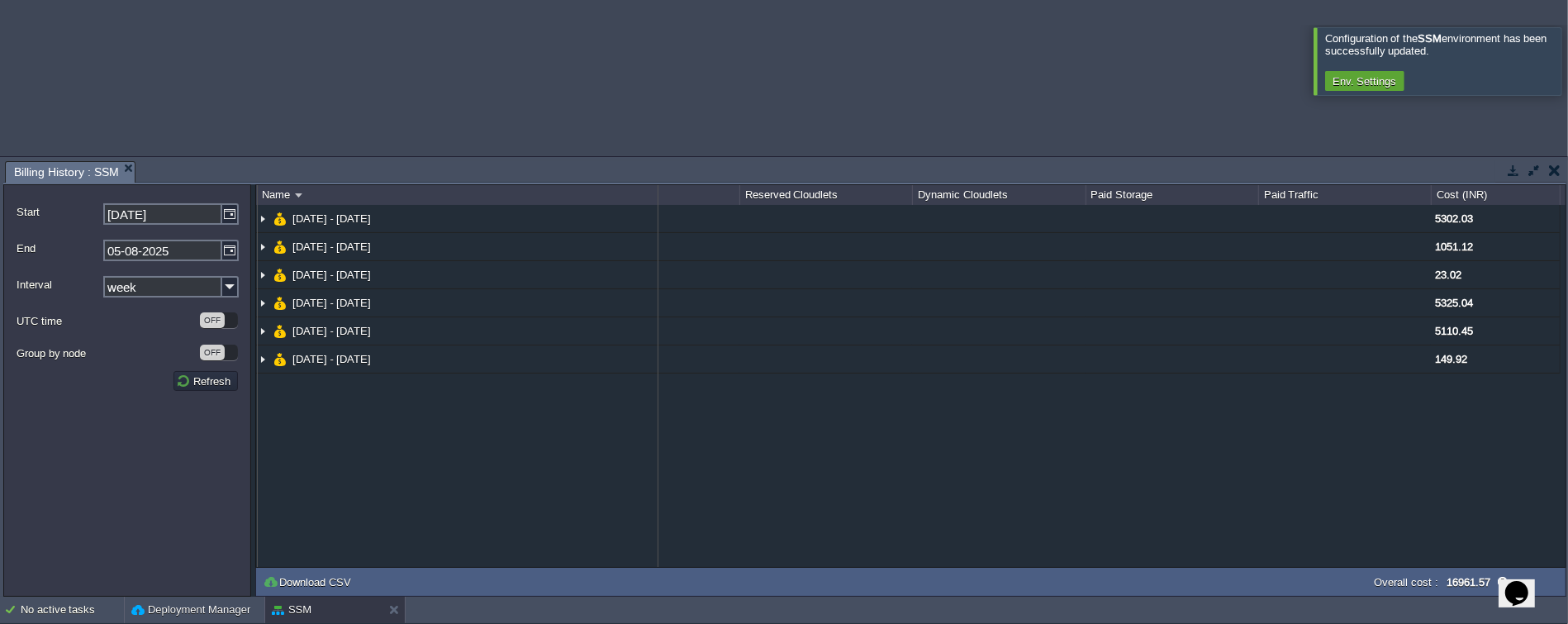 drag, startPoint x: 744, startPoint y: 193, endPoint x: 626, endPoint y: 194, distance: 118.00424 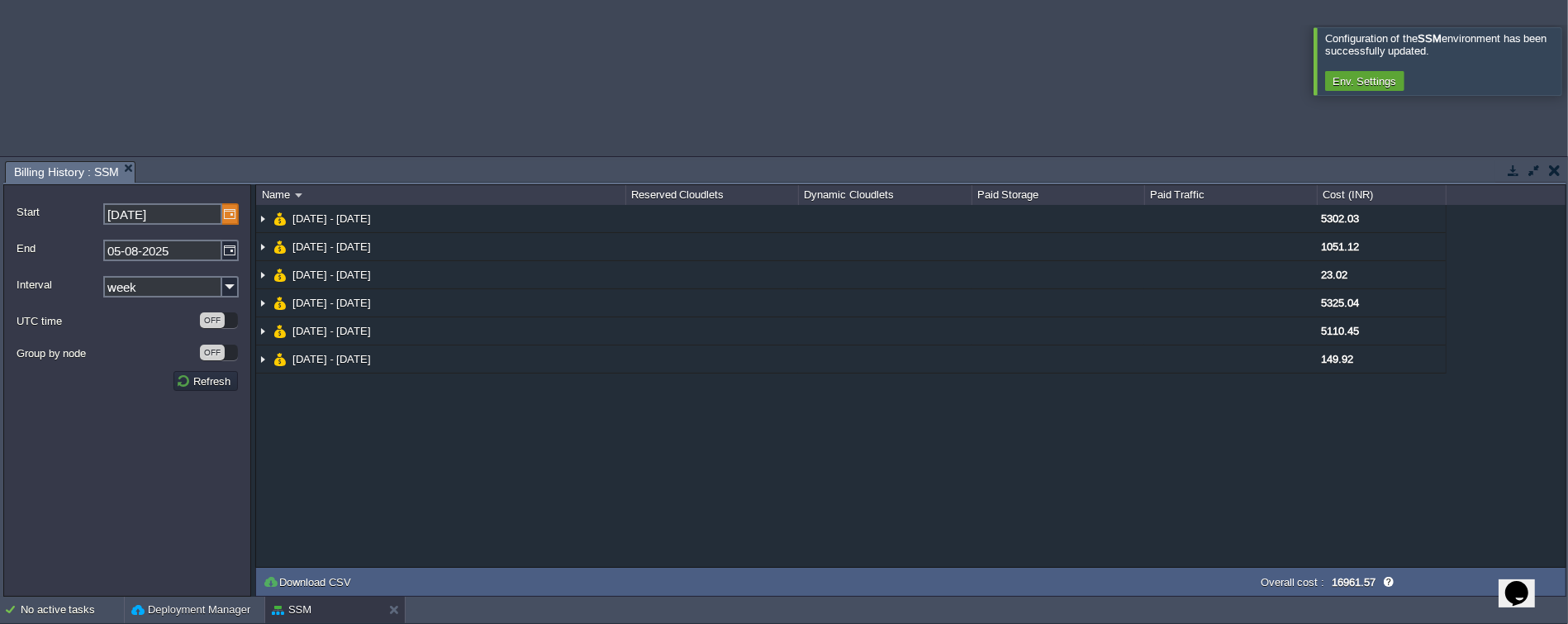 click at bounding box center [230, 214] 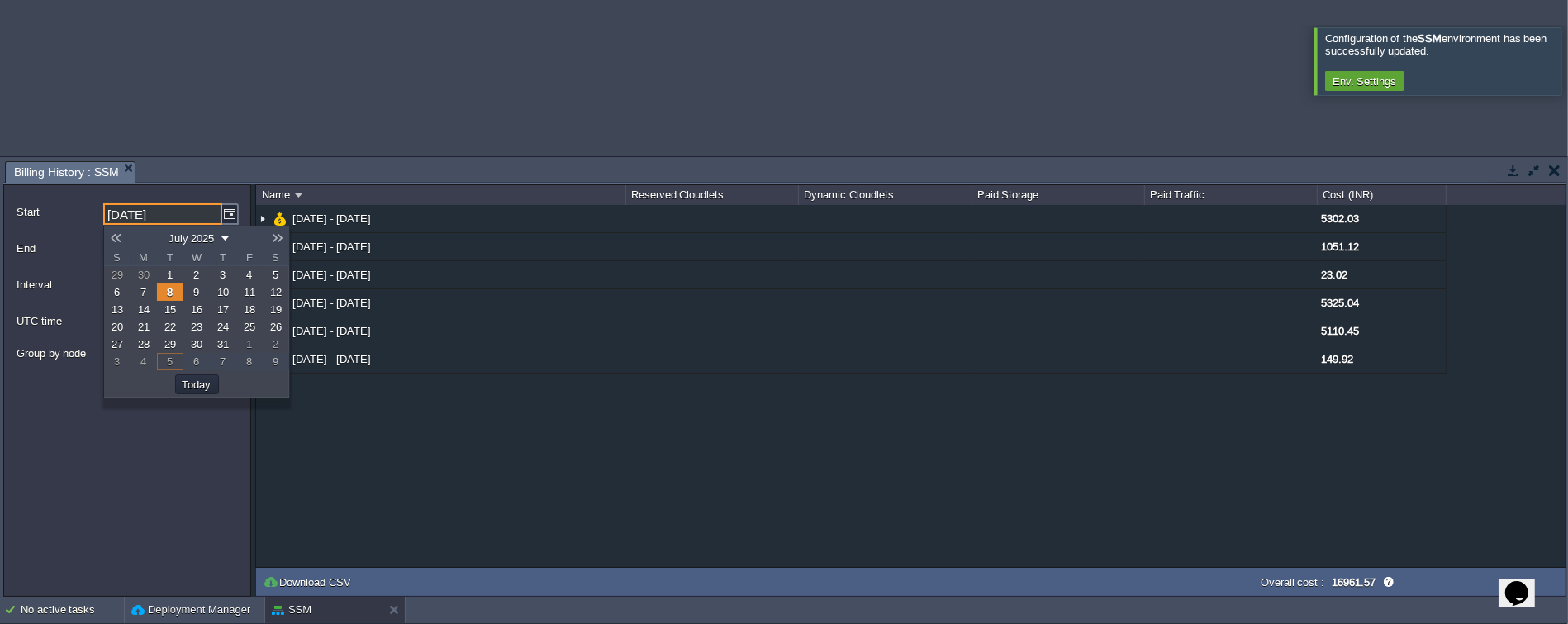 click at bounding box center (116, 238) 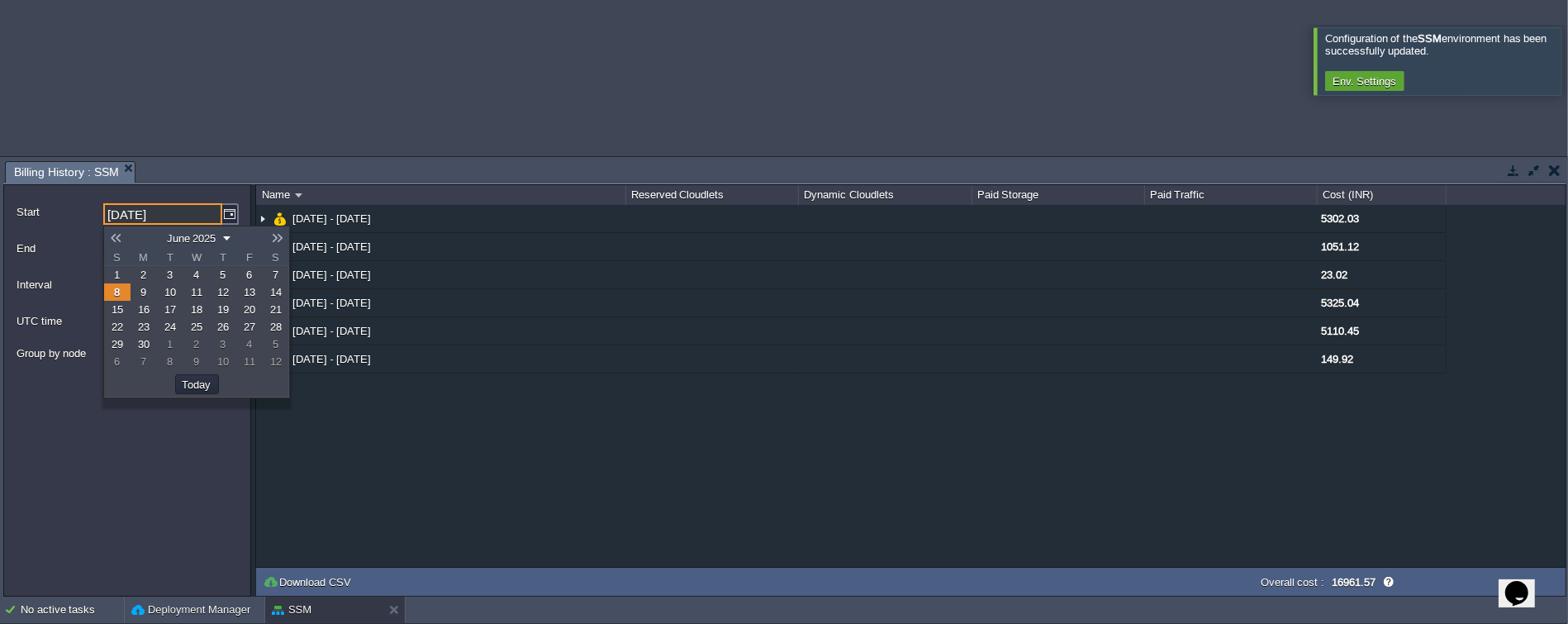 click on "1" at bounding box center [117, 274] 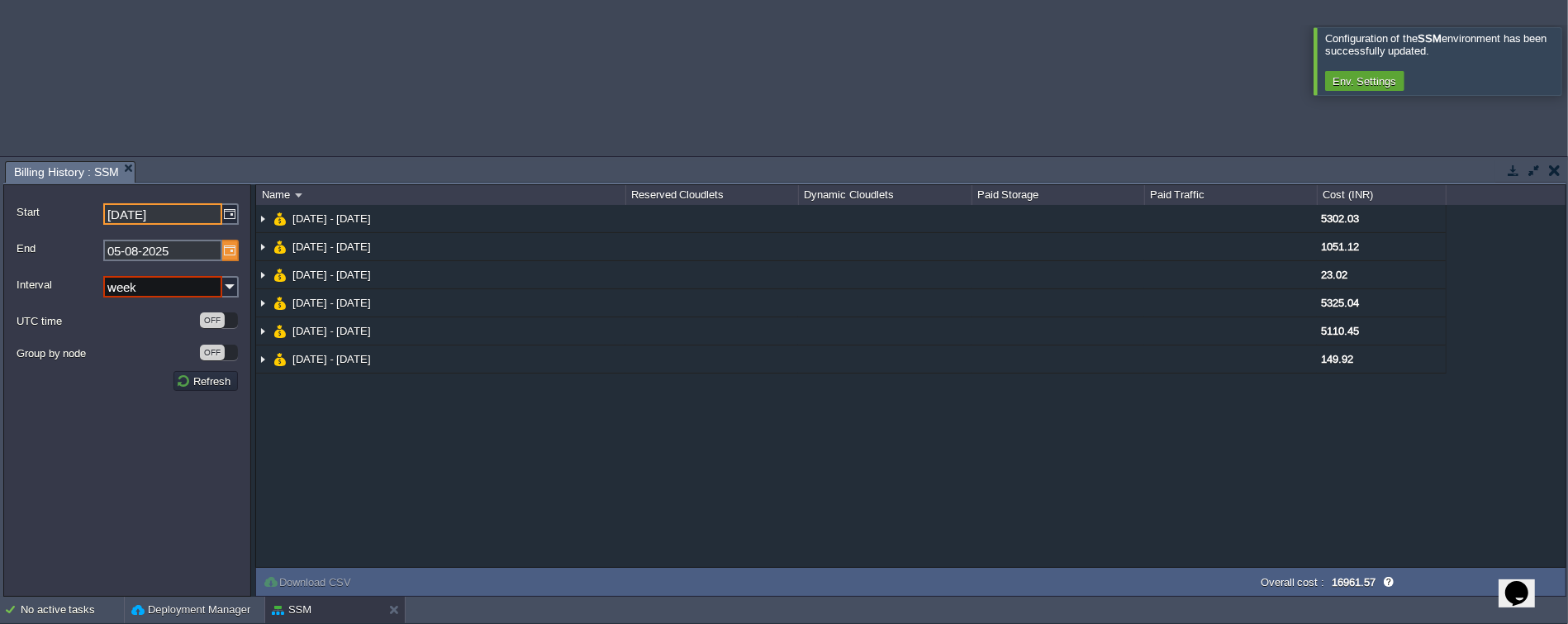 click at bounding box center [230, 250] 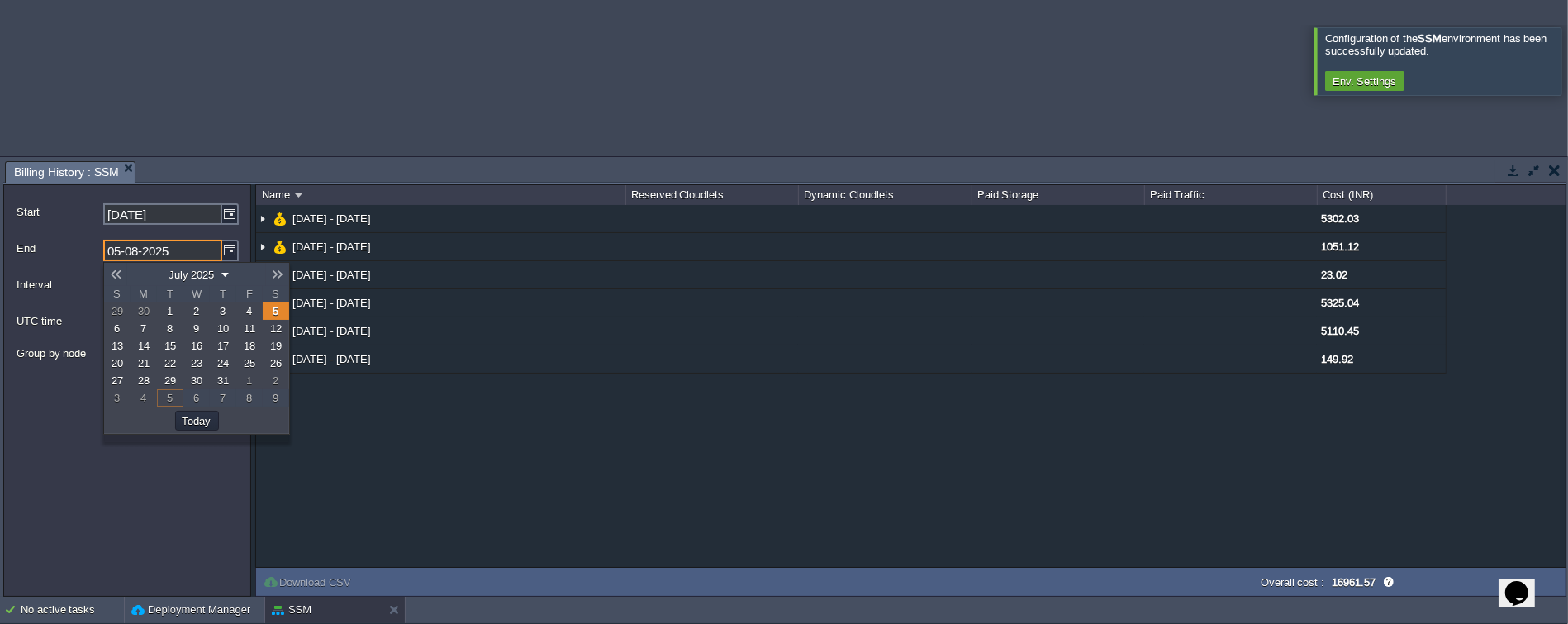 click at bounding box center (116, 274) 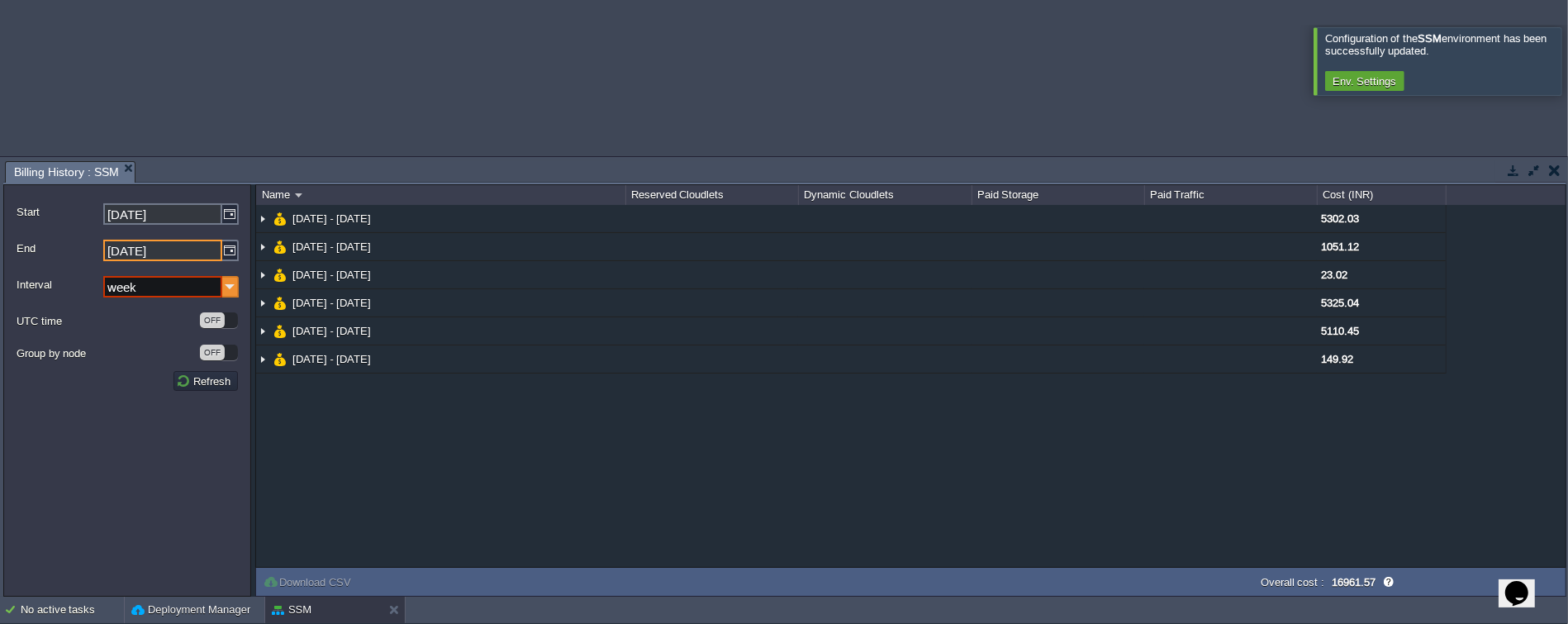 click at bounding box center [230, 287] 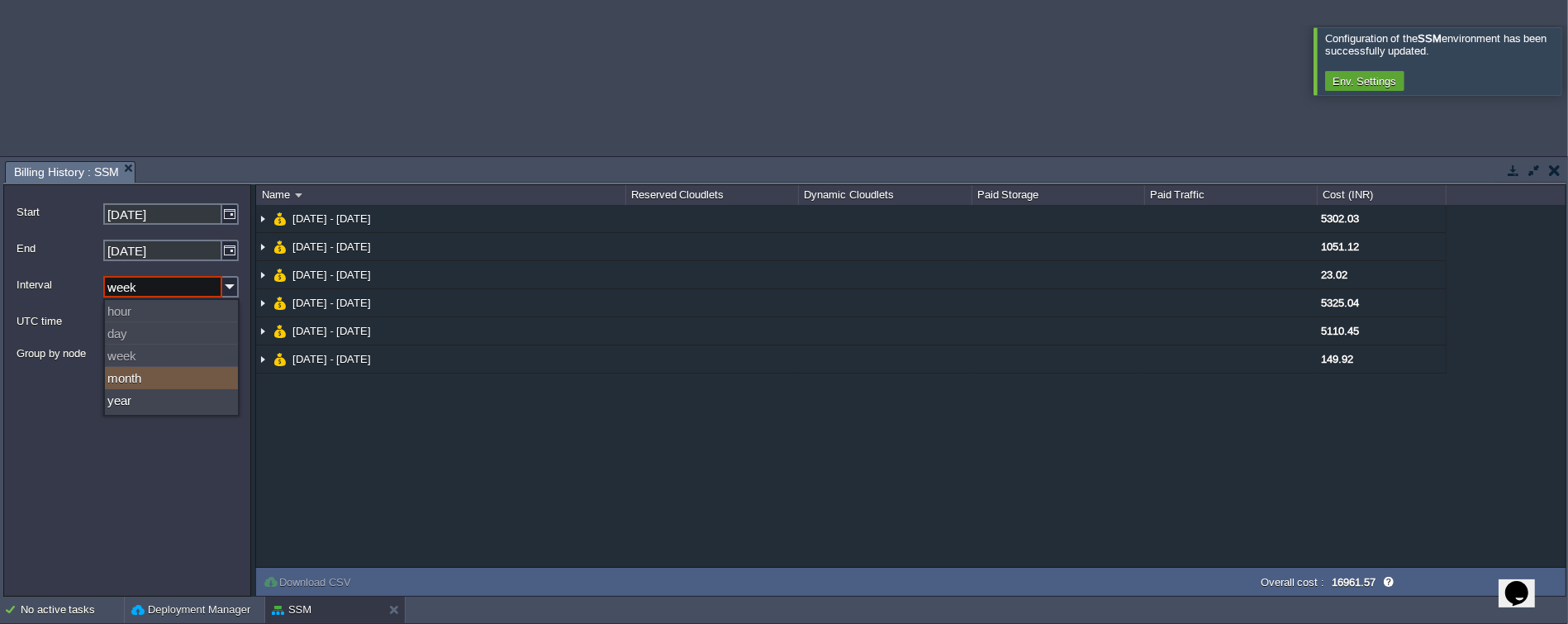 click on "month" at bounding box center [171, 378] 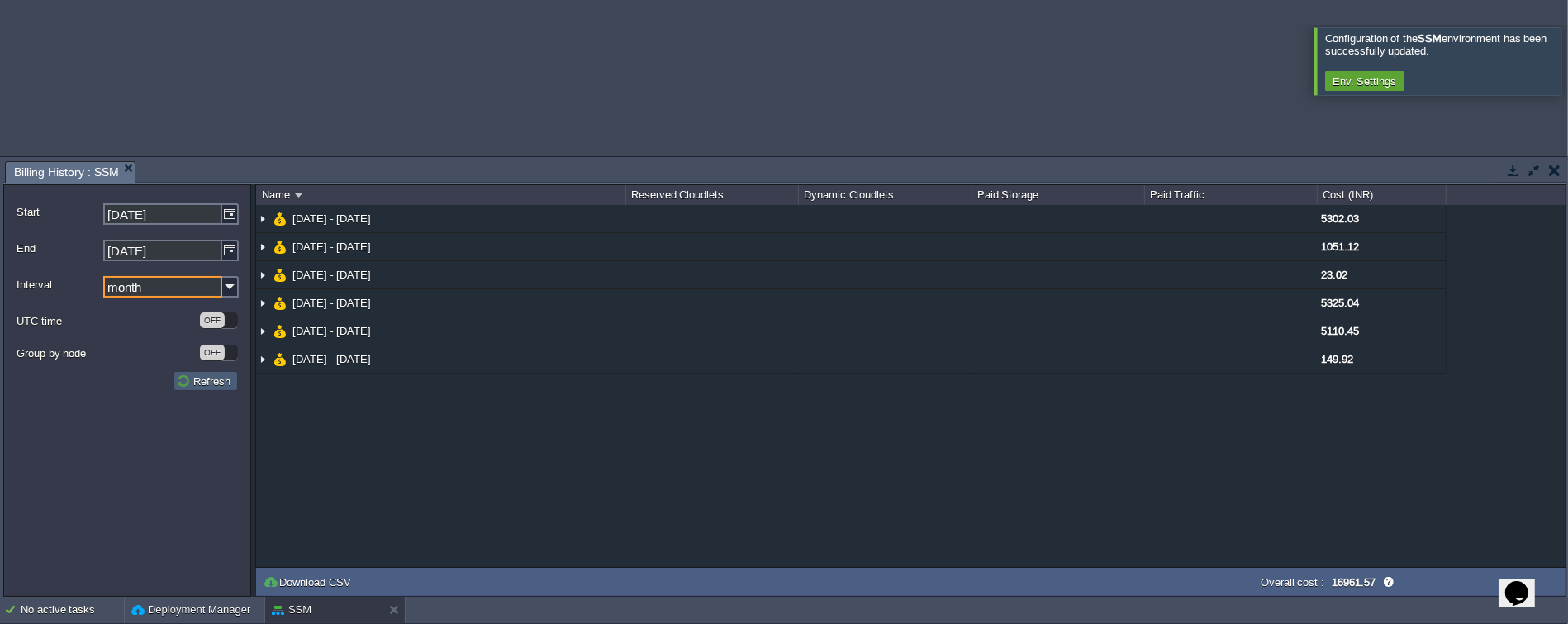 click on "Refresh" at bounding box center [206, 381] 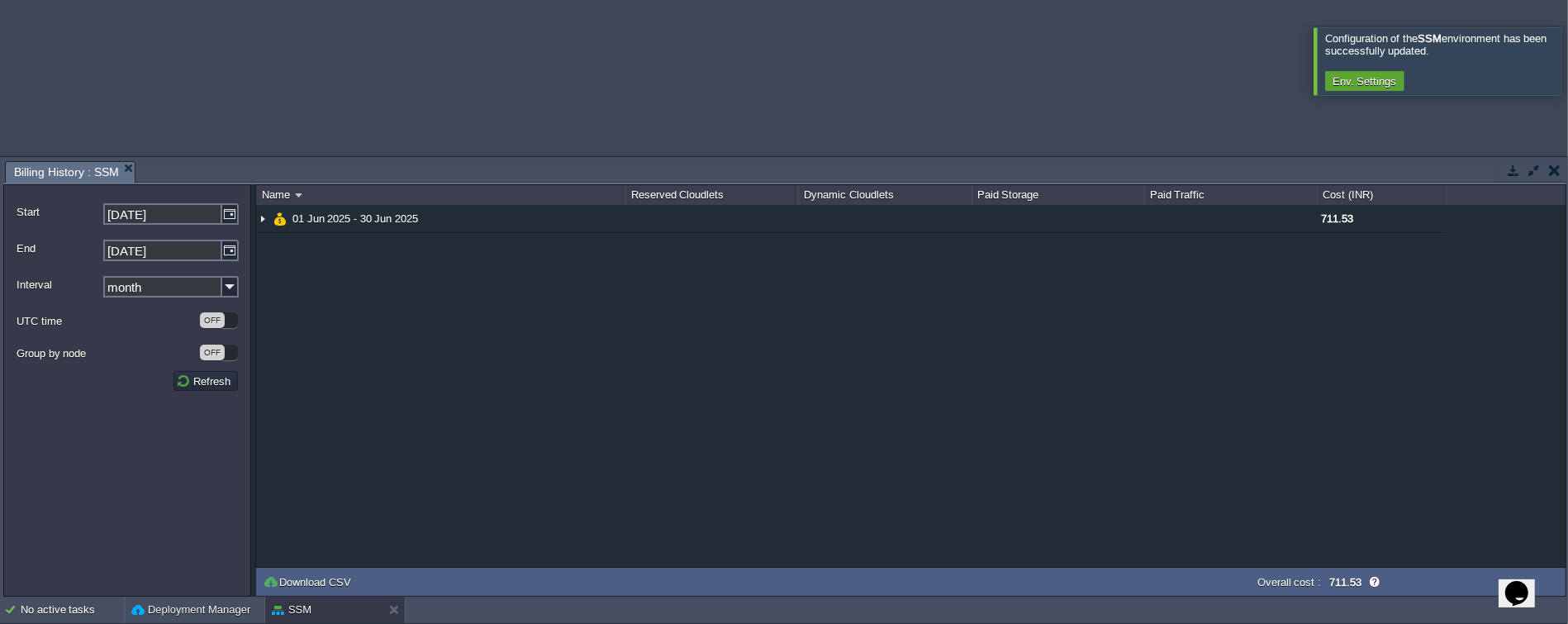 click on "NaN.00 [DATE] - [DATE]" at bounding box center [910, 386] 